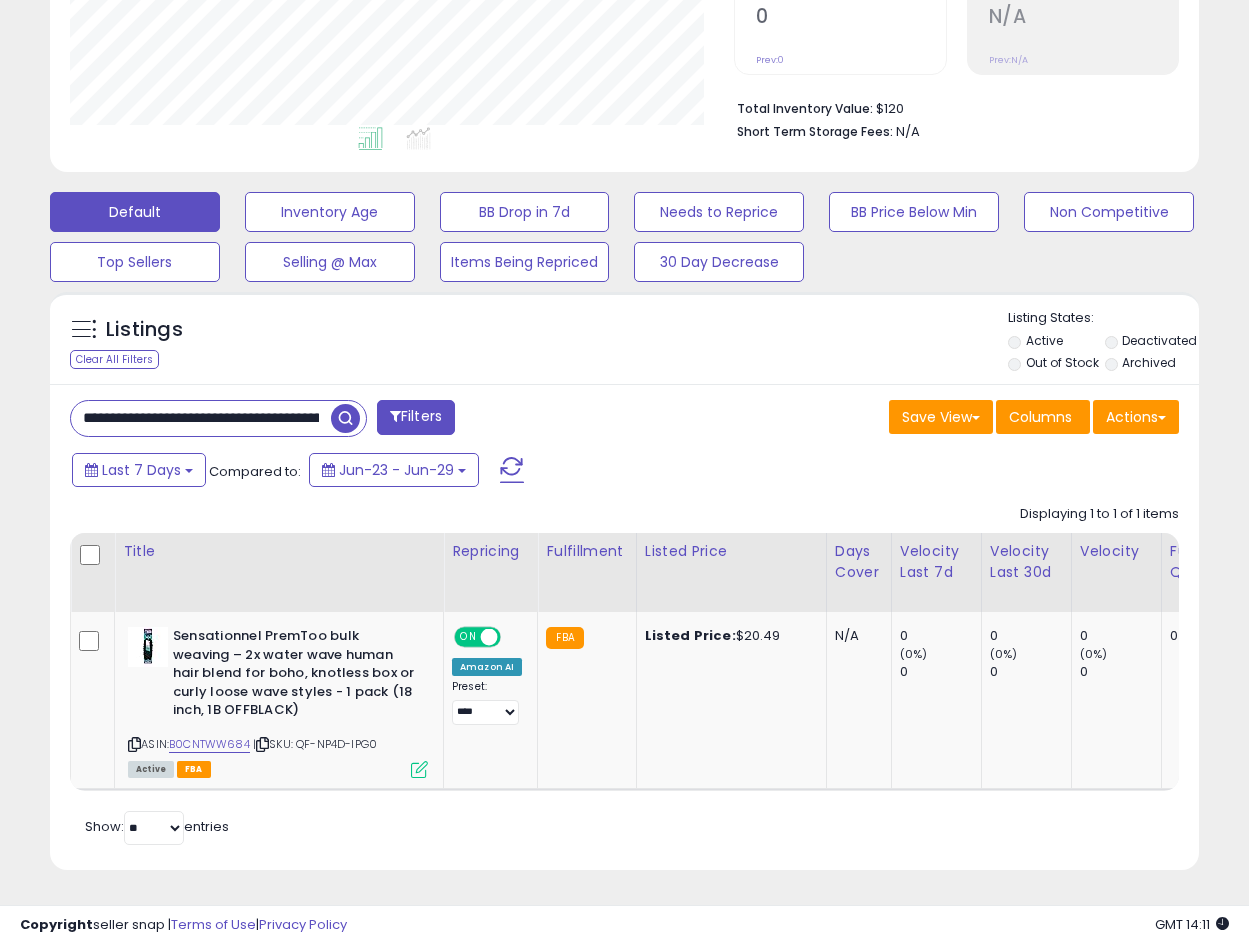 scroll, scrollTop: 453, scrollLeft: 0, axis: vertical 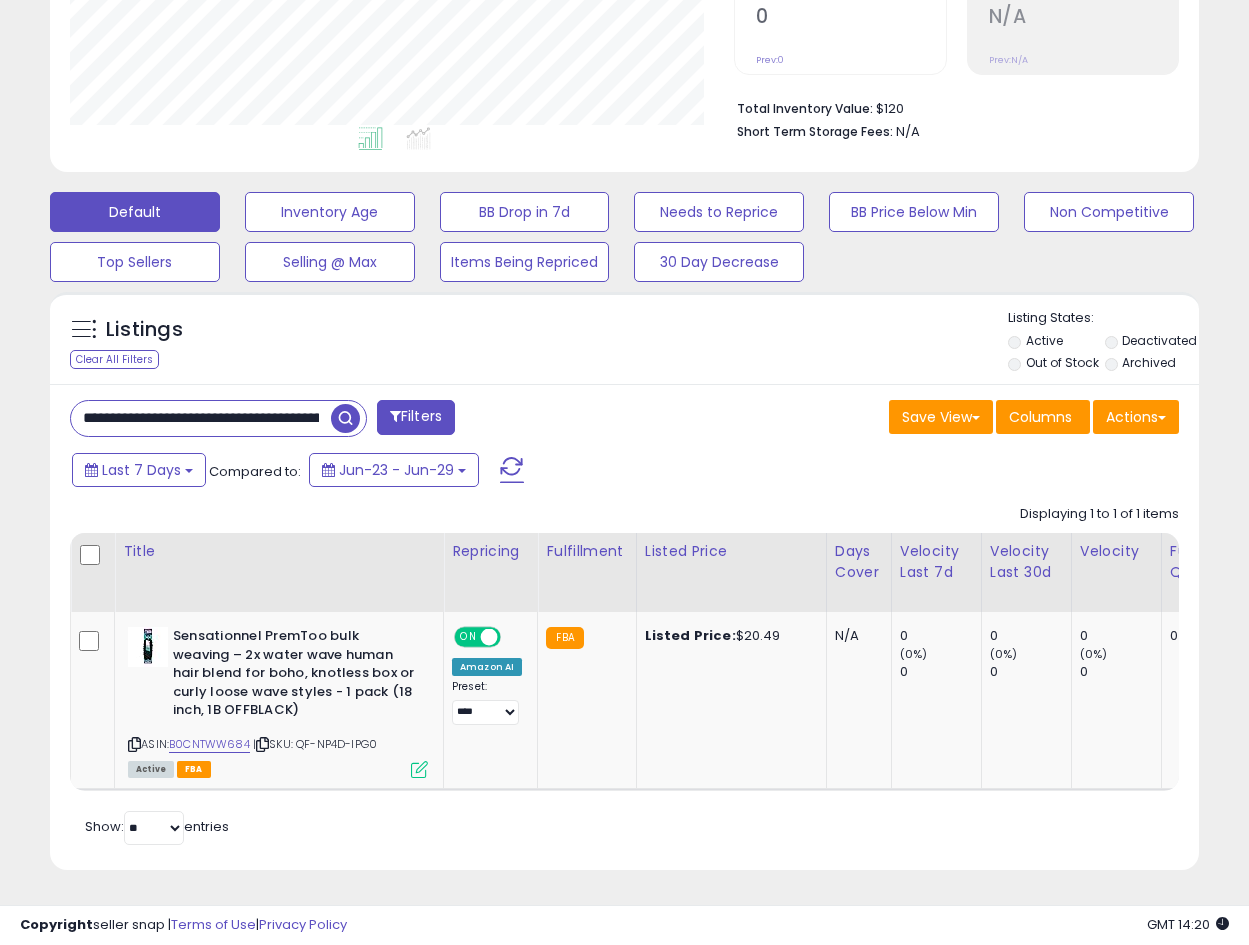 click on "**********" at bounding box center (201, 418) 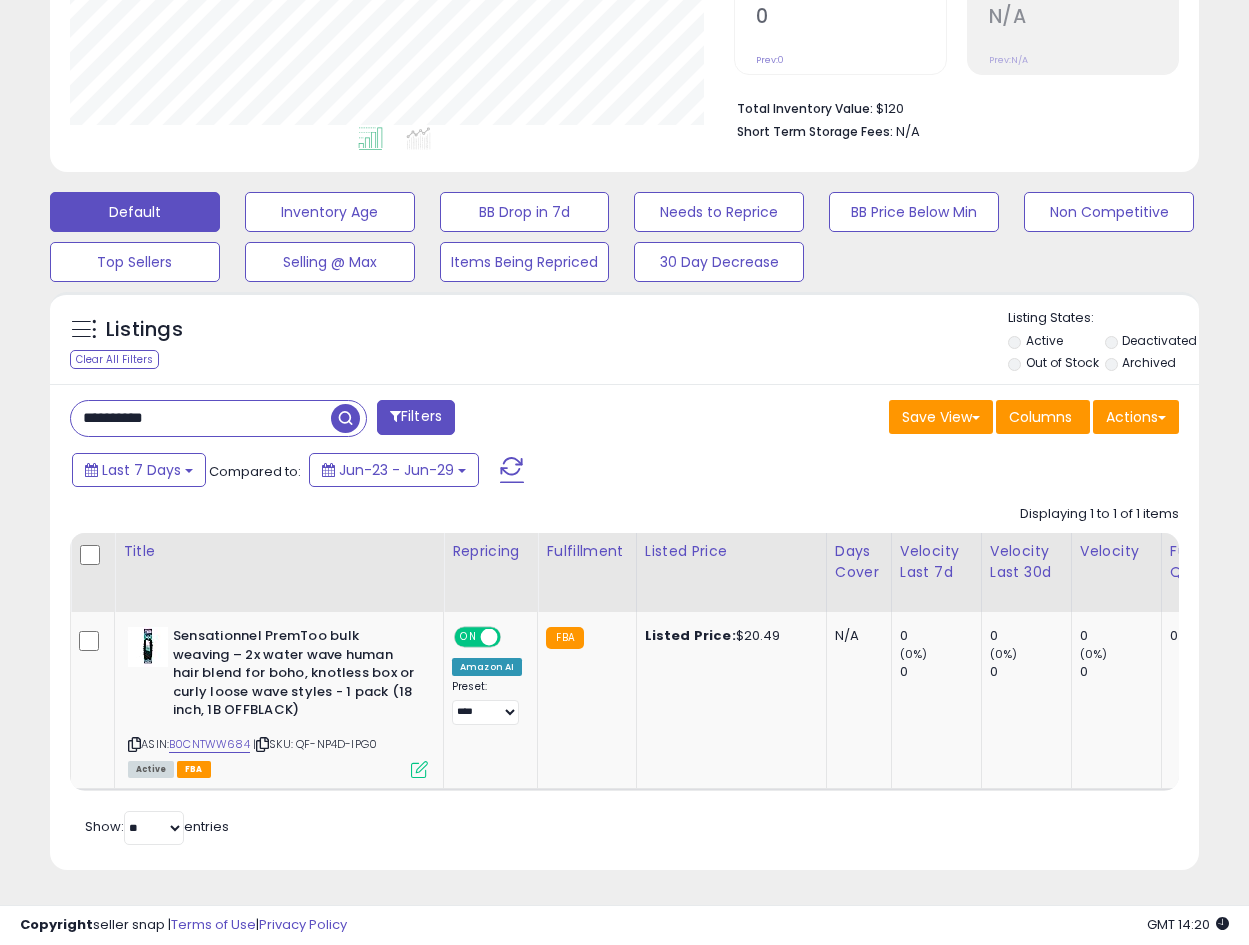 click at bounding box center [345, 418] 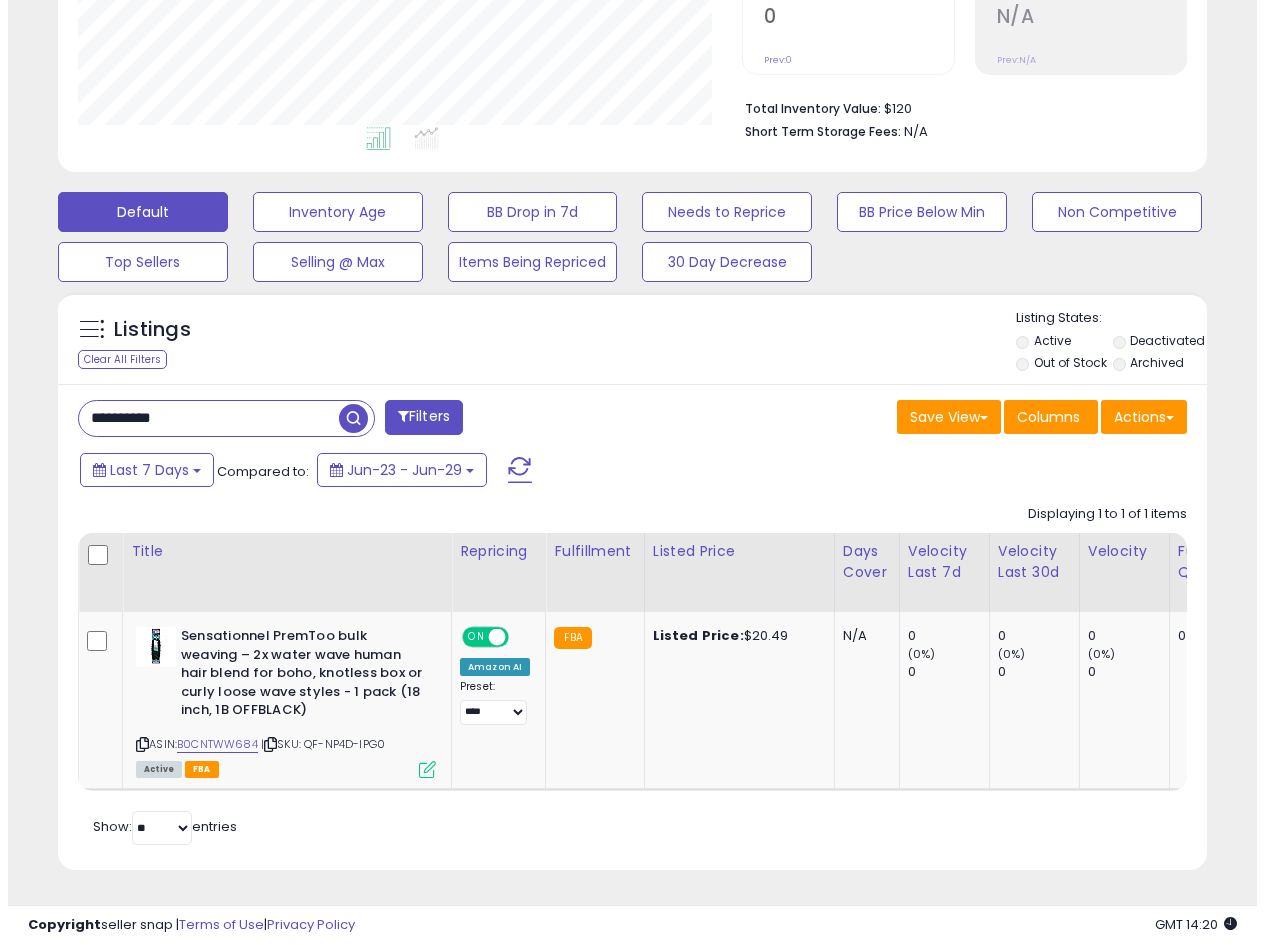 scroll, scrollTop: 275, scrollLeft: 0, axis: vertical 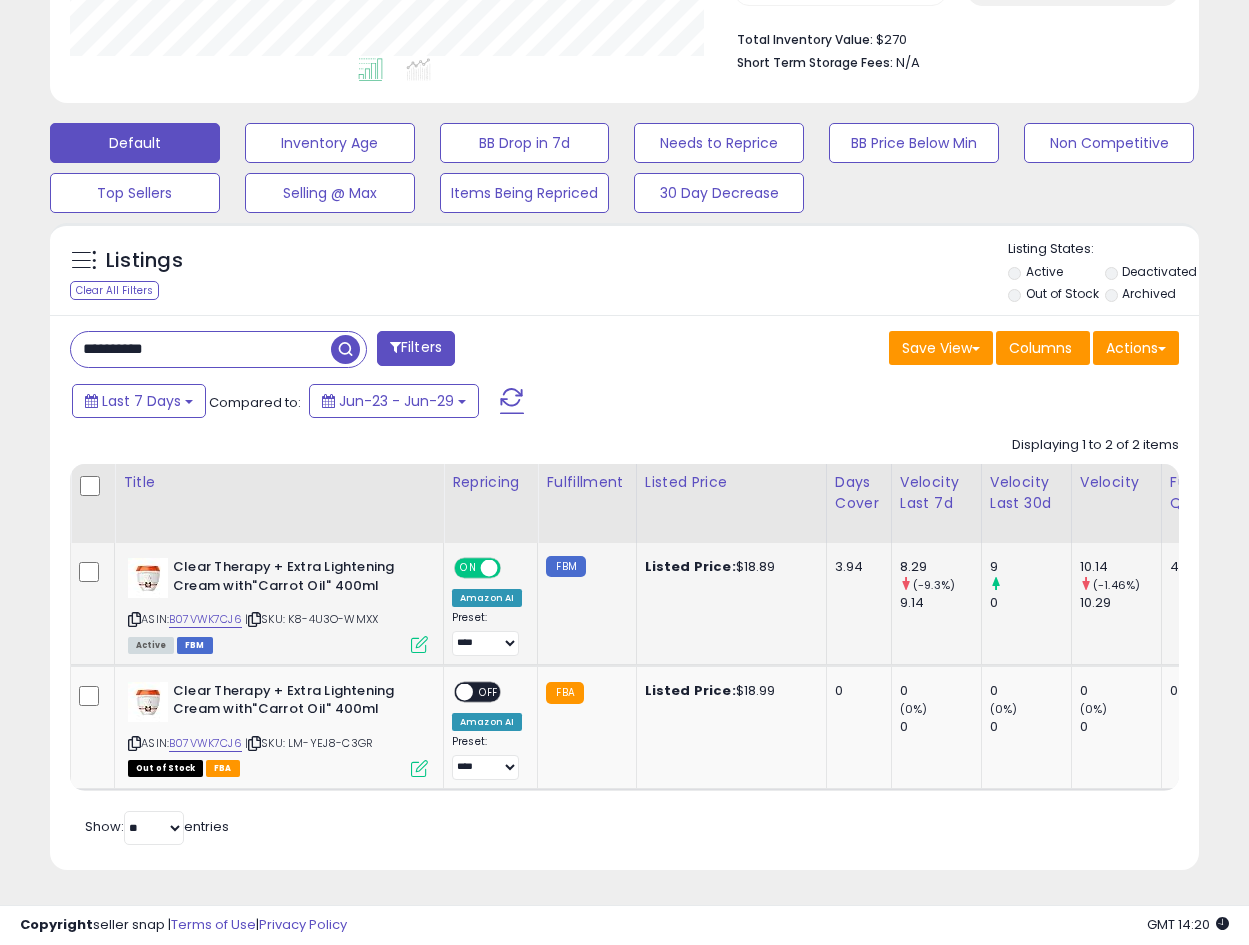 click at bounding box center (419, 644) 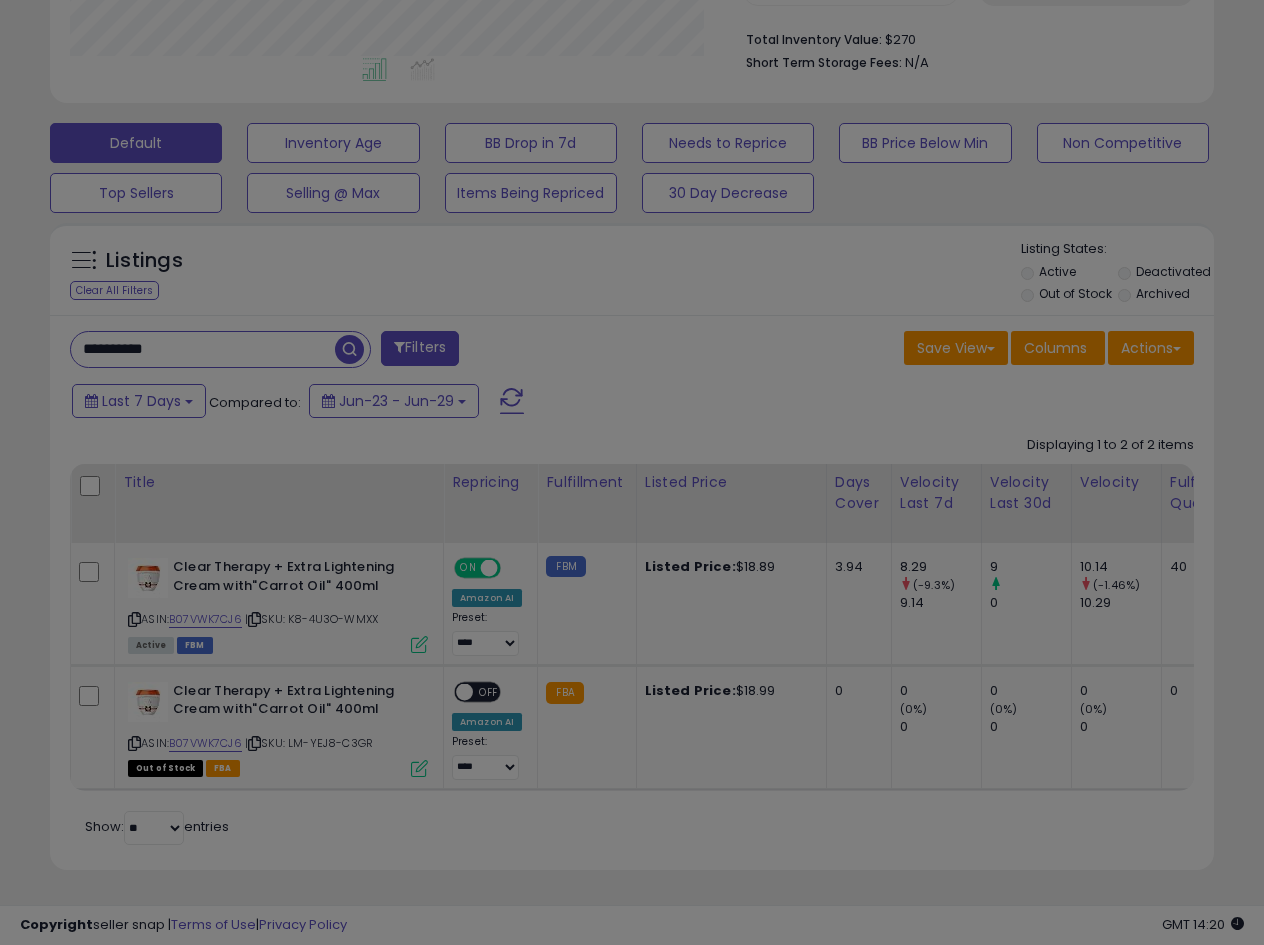 scroll, scrollTop: 999590, scrollLeft: 999327, axis: both 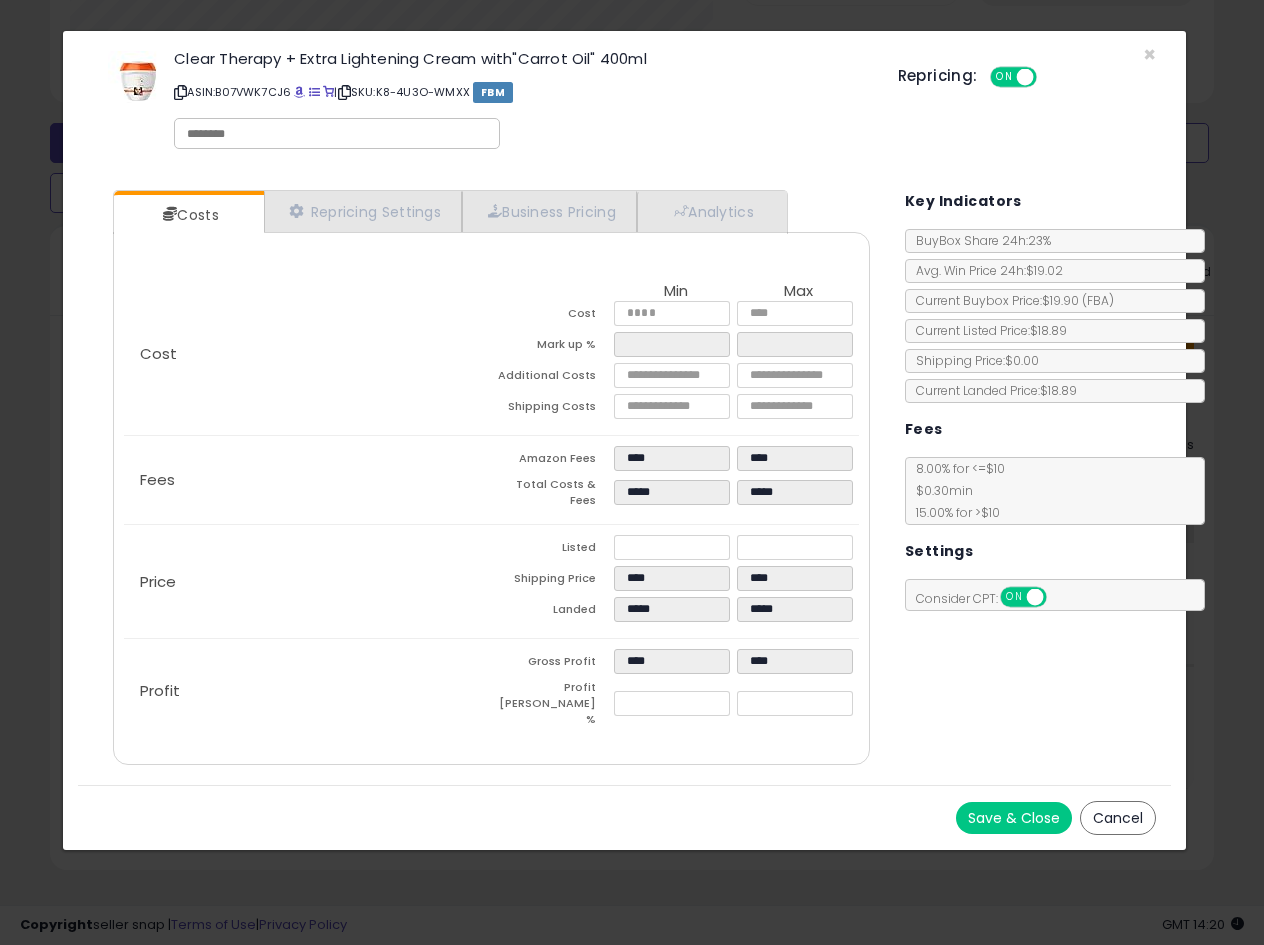 click on "Clear Therapy + Extra Lightening Cream with"Carrot Oil" 400ml
ASIN:  B07VWK7CJ6
|
SKU:  K8-4U3O-WMXX
FBM
Repricing:
ON   OFF" at bounding box center [624, 103] 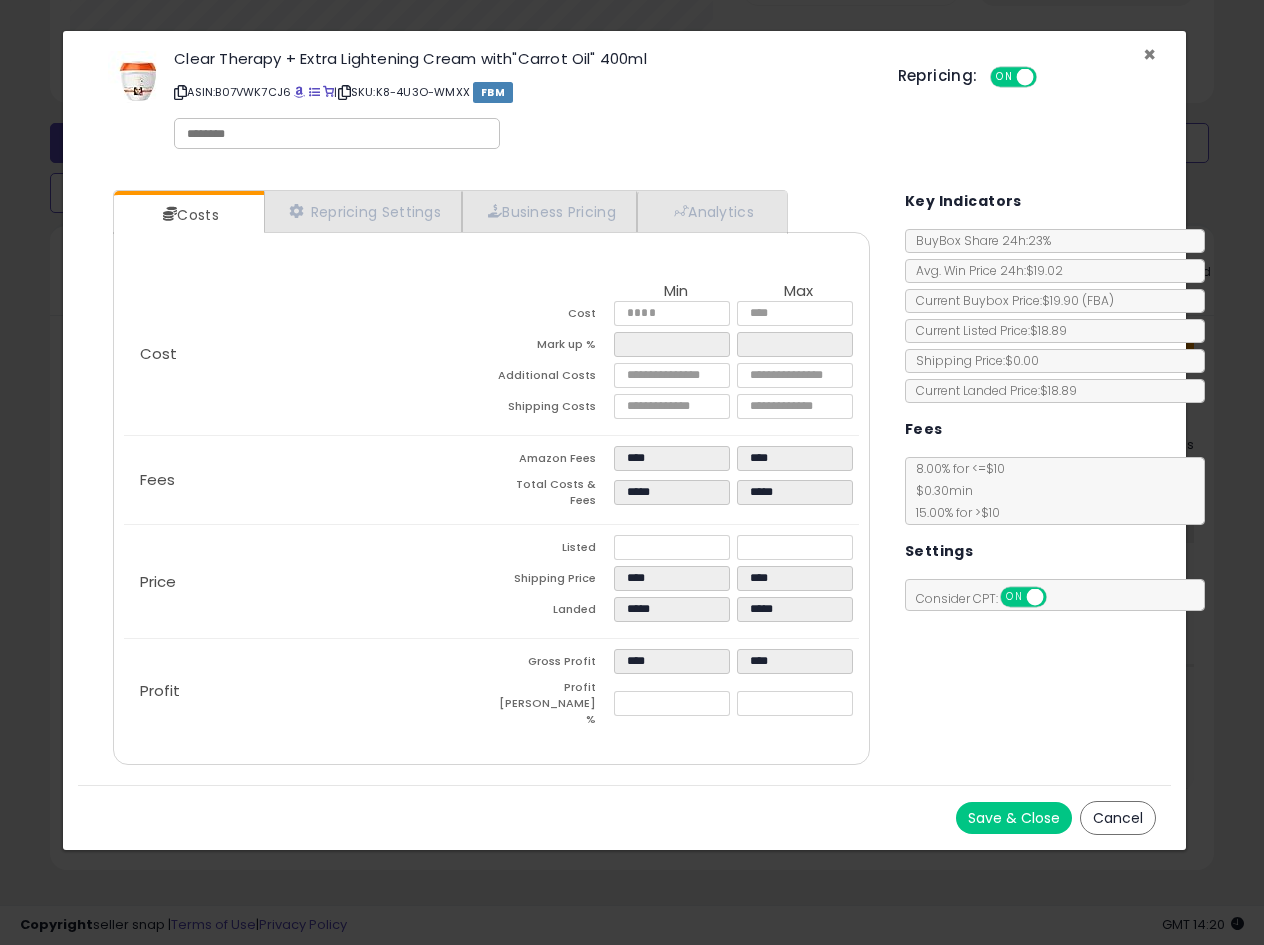 click on "×" at bounding box center [1149, 54] 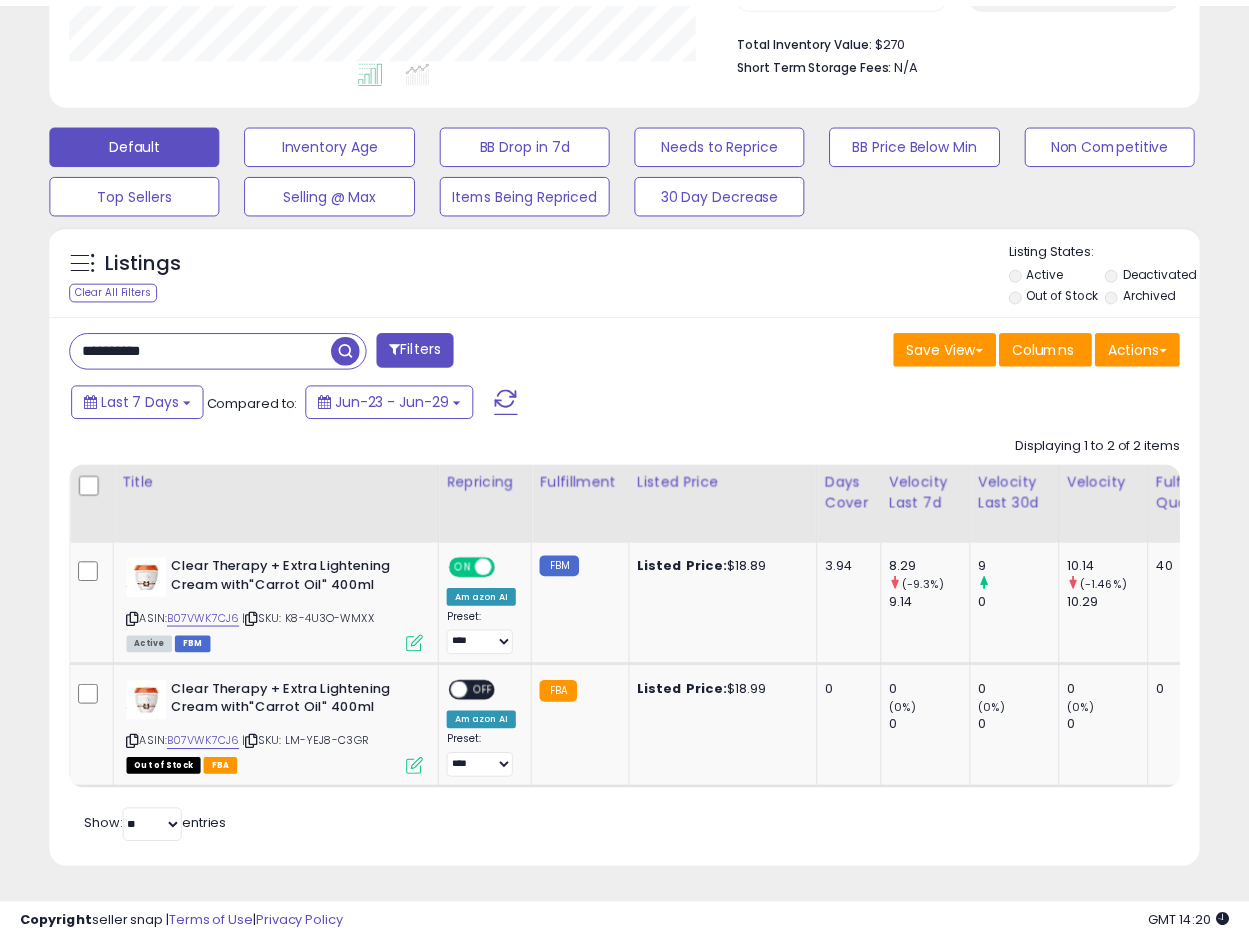 scroll, scrollTop: 410, scrollLeft: 665, axis: both 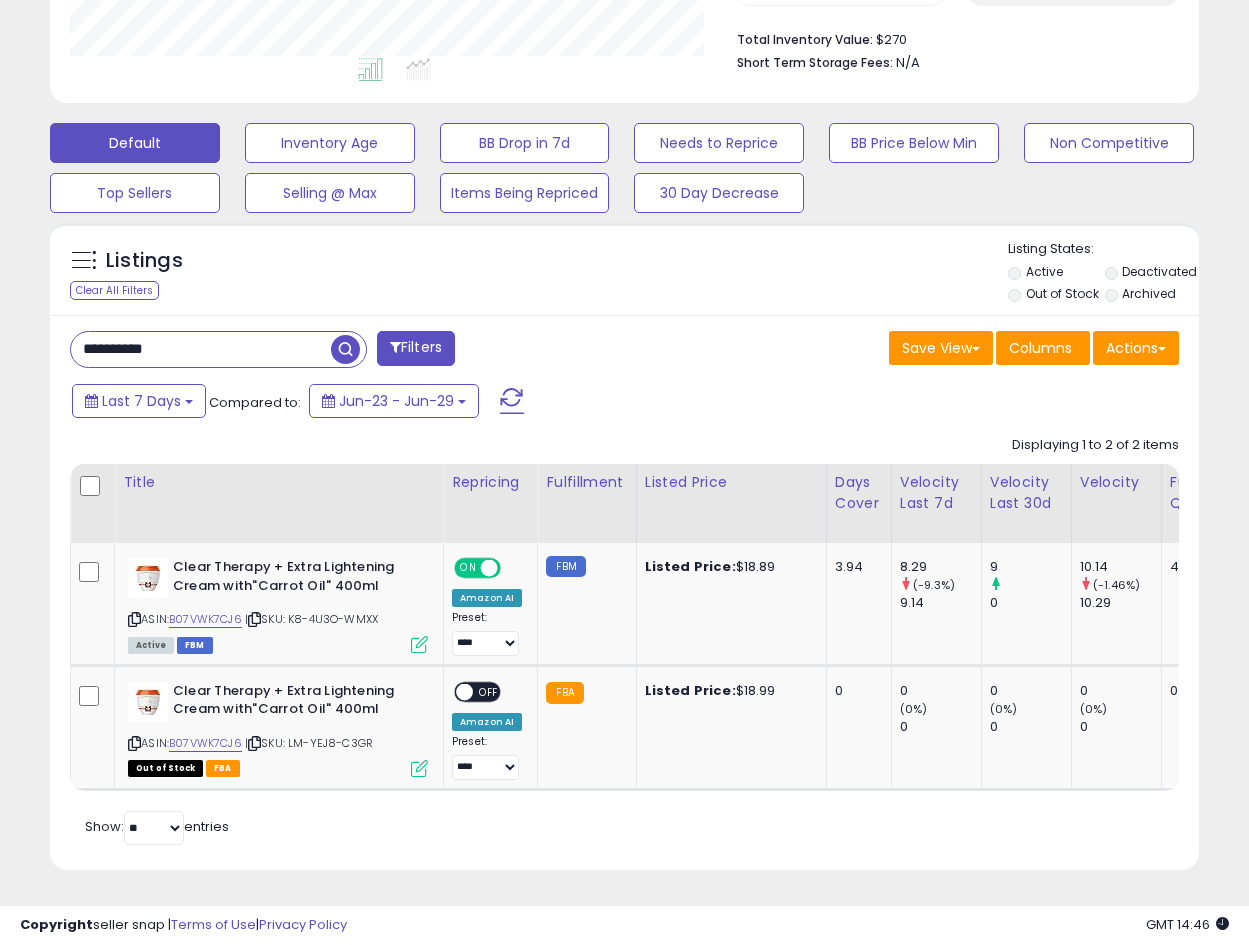 click on "**********" at bounding box center (201, 349) 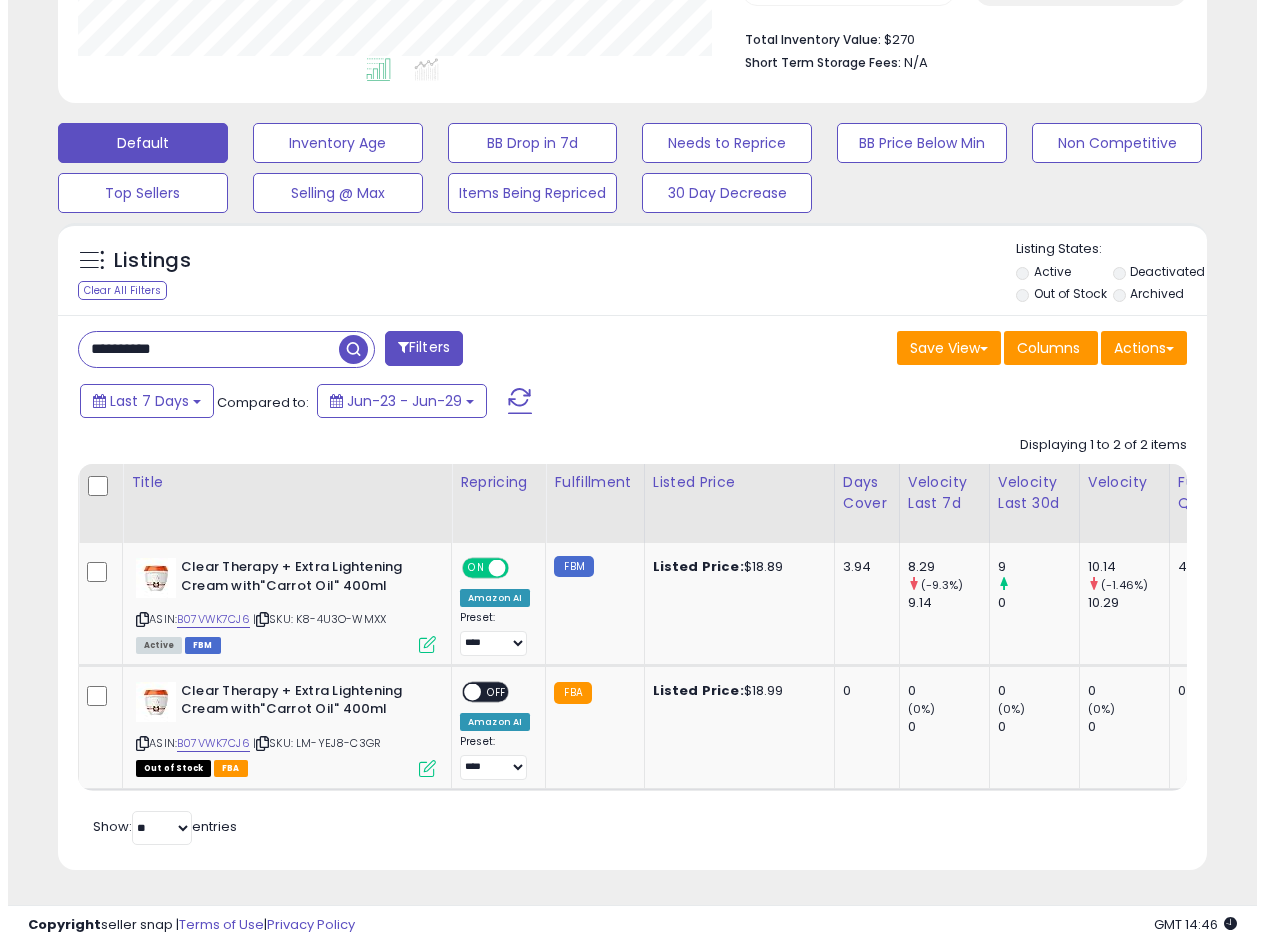 scroll, scrollTop: 275, scrollLeft: 0, axis: vertical 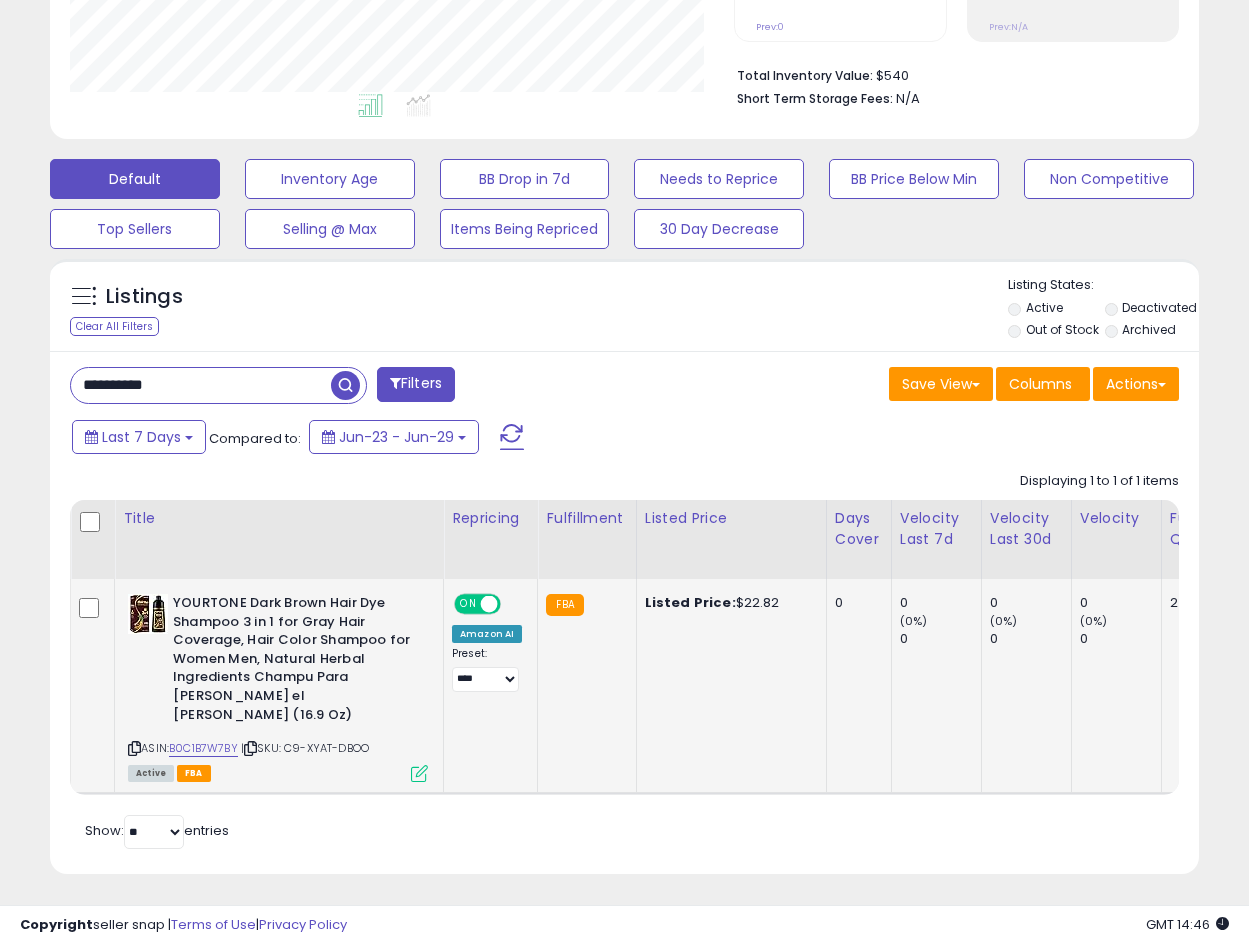 click at bounding box center (419, 773) 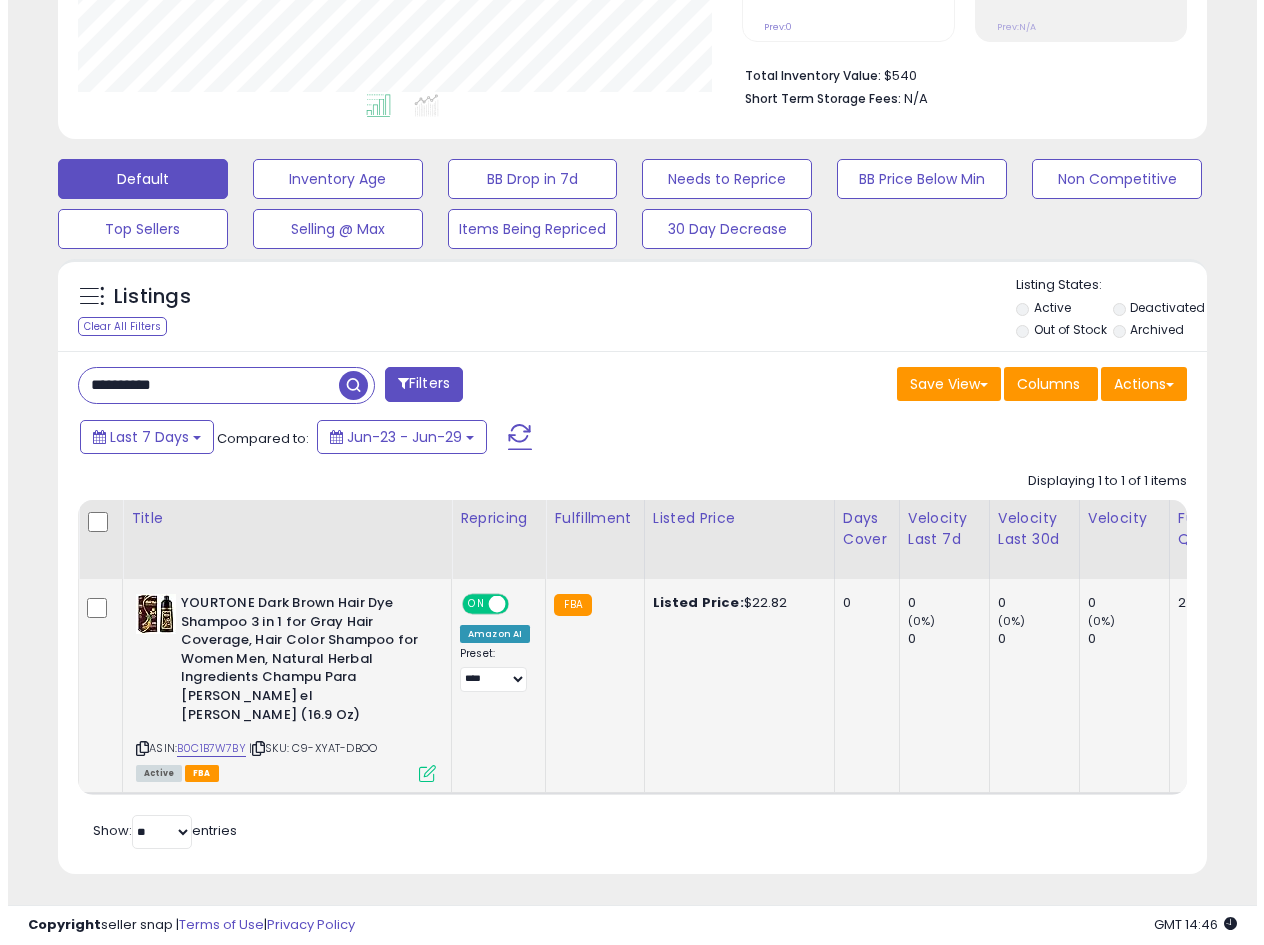 scroll, scrollTop: 999590, scrollLeft: 999327, axis: both 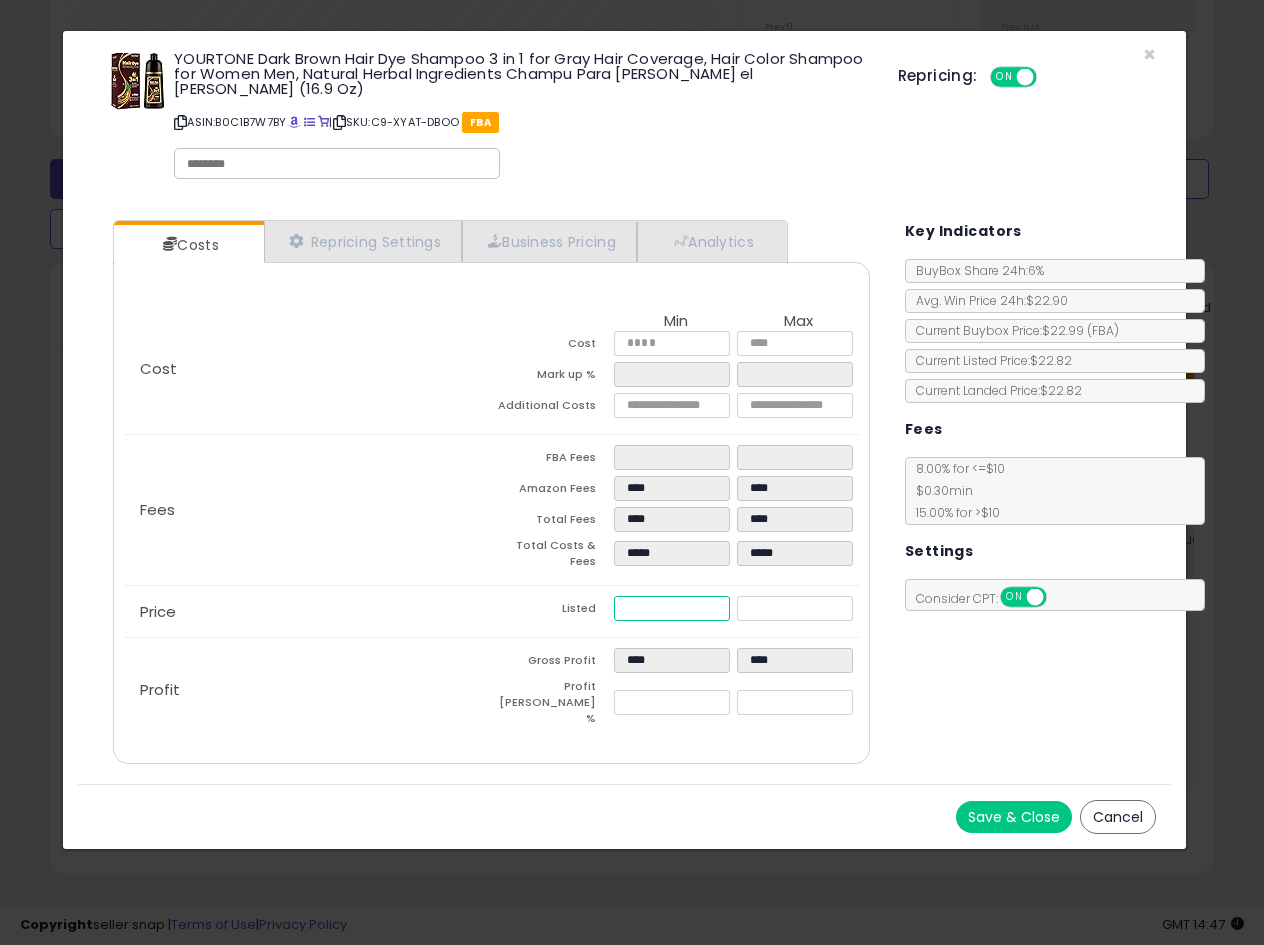 drag, startPoint x: 683, startPoint y: 602, endPoint x: 403, endPoint y: 624, distance: 280.86295 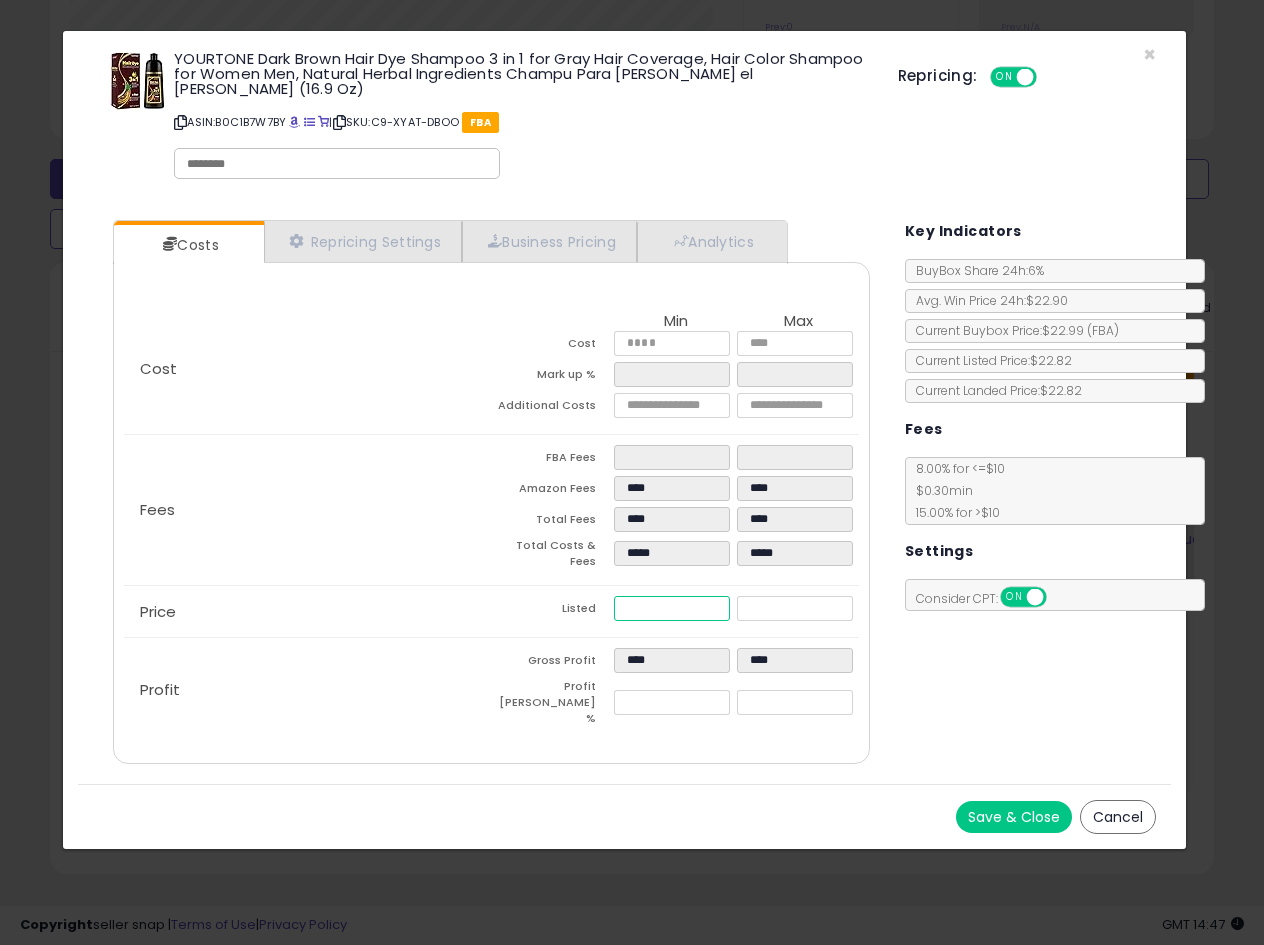 type on "****" 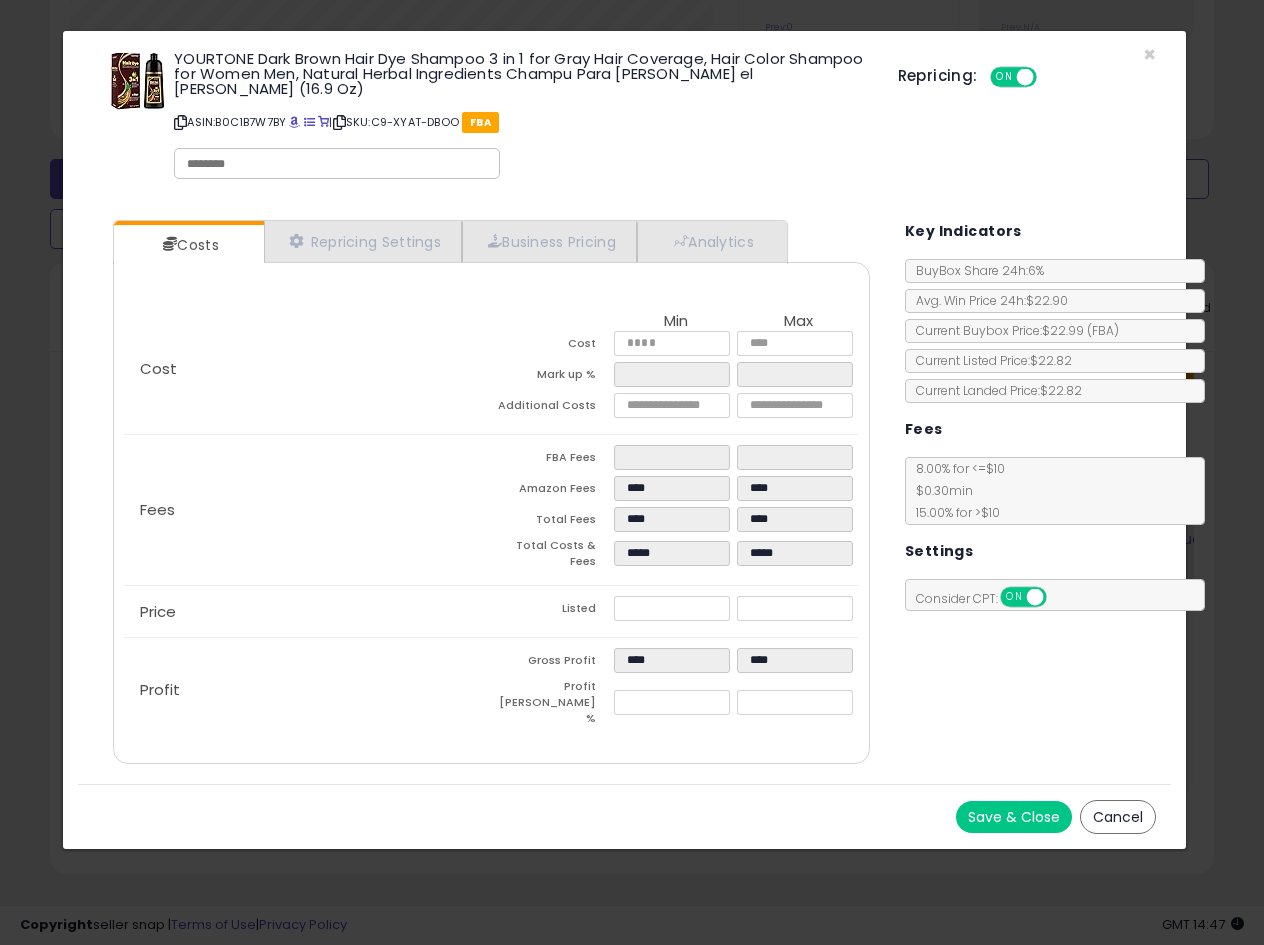 type on "*****" 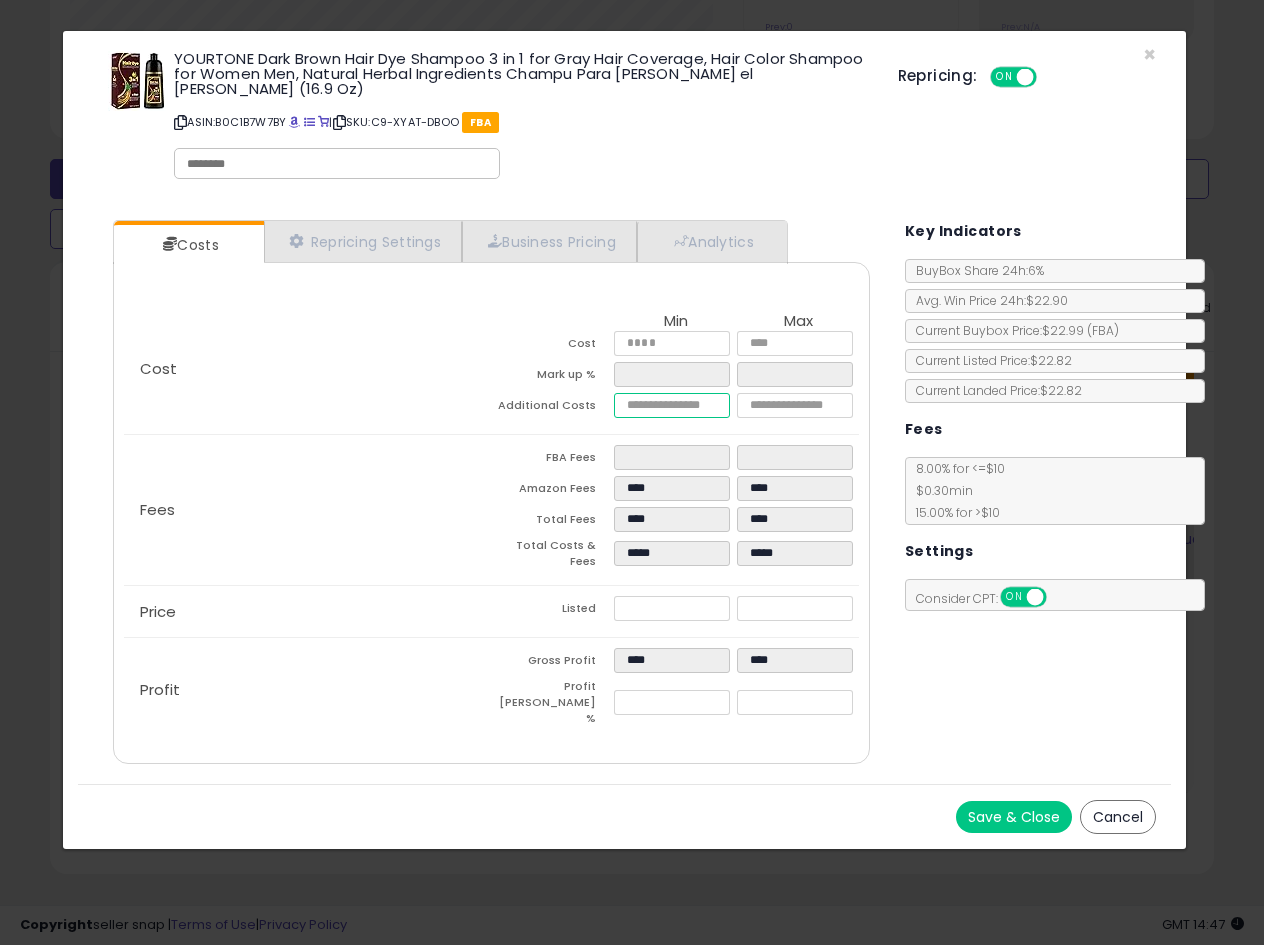 click at bounding box center [672, 405] 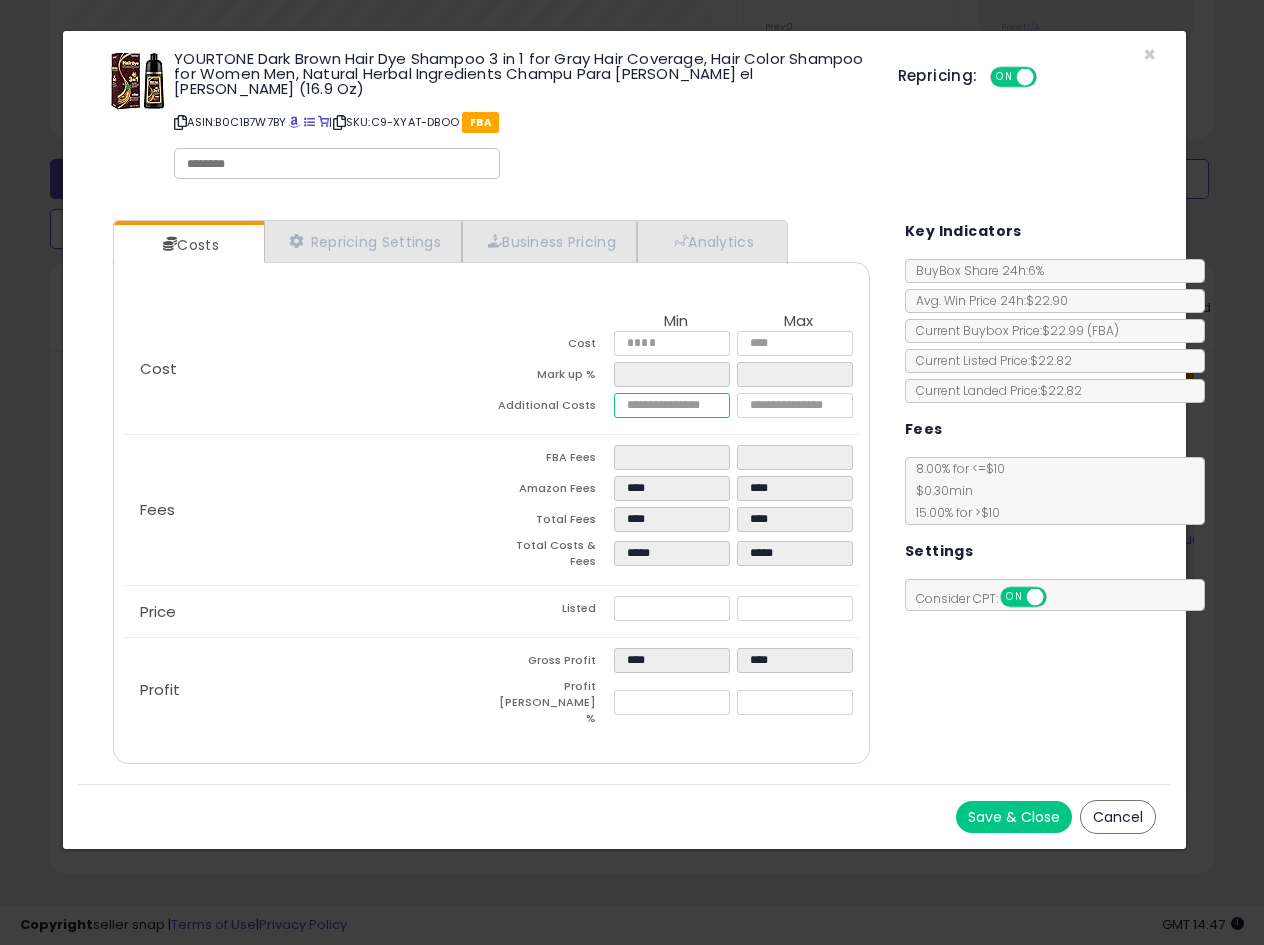 type on "**" 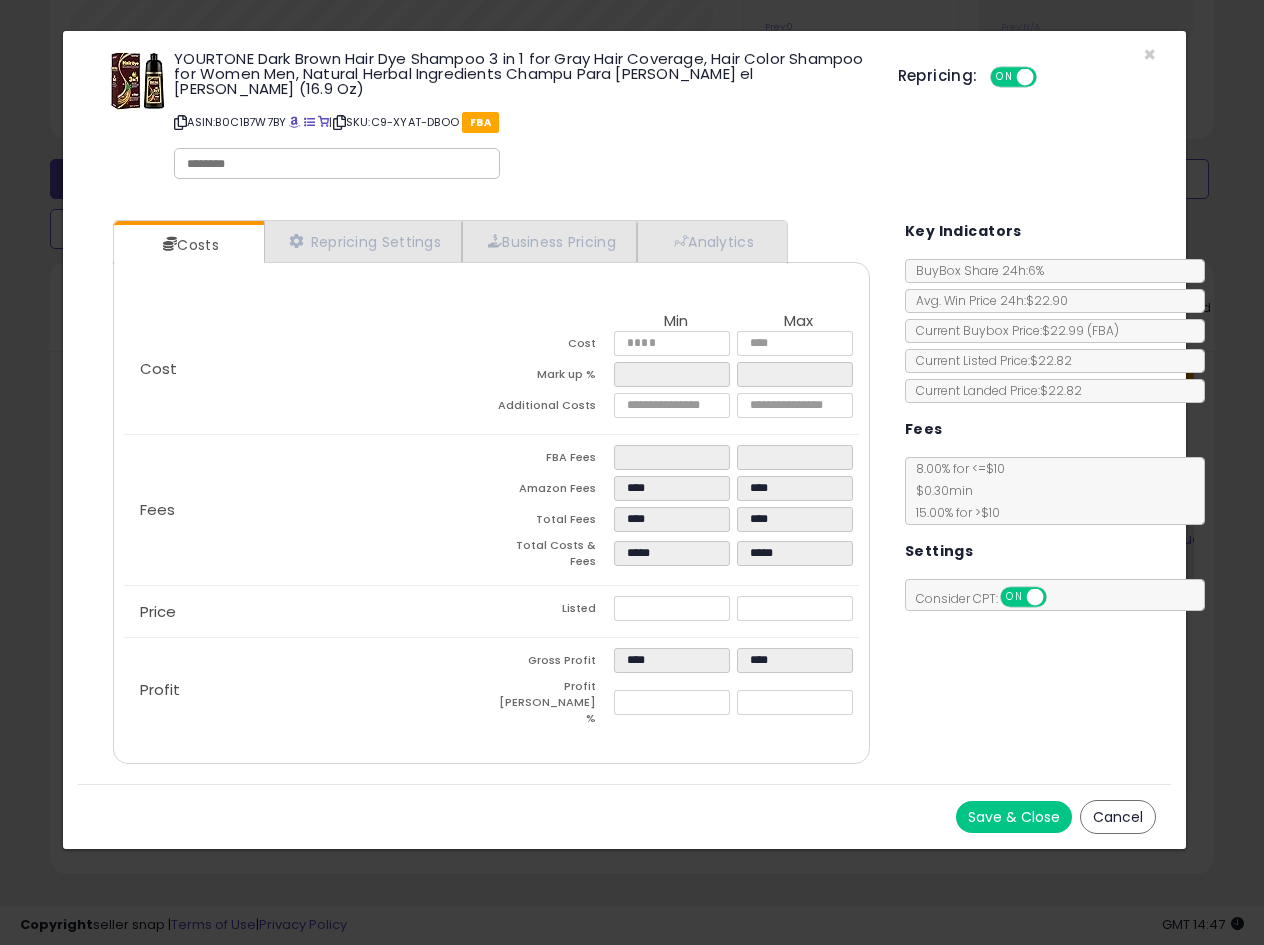 type on "*****" 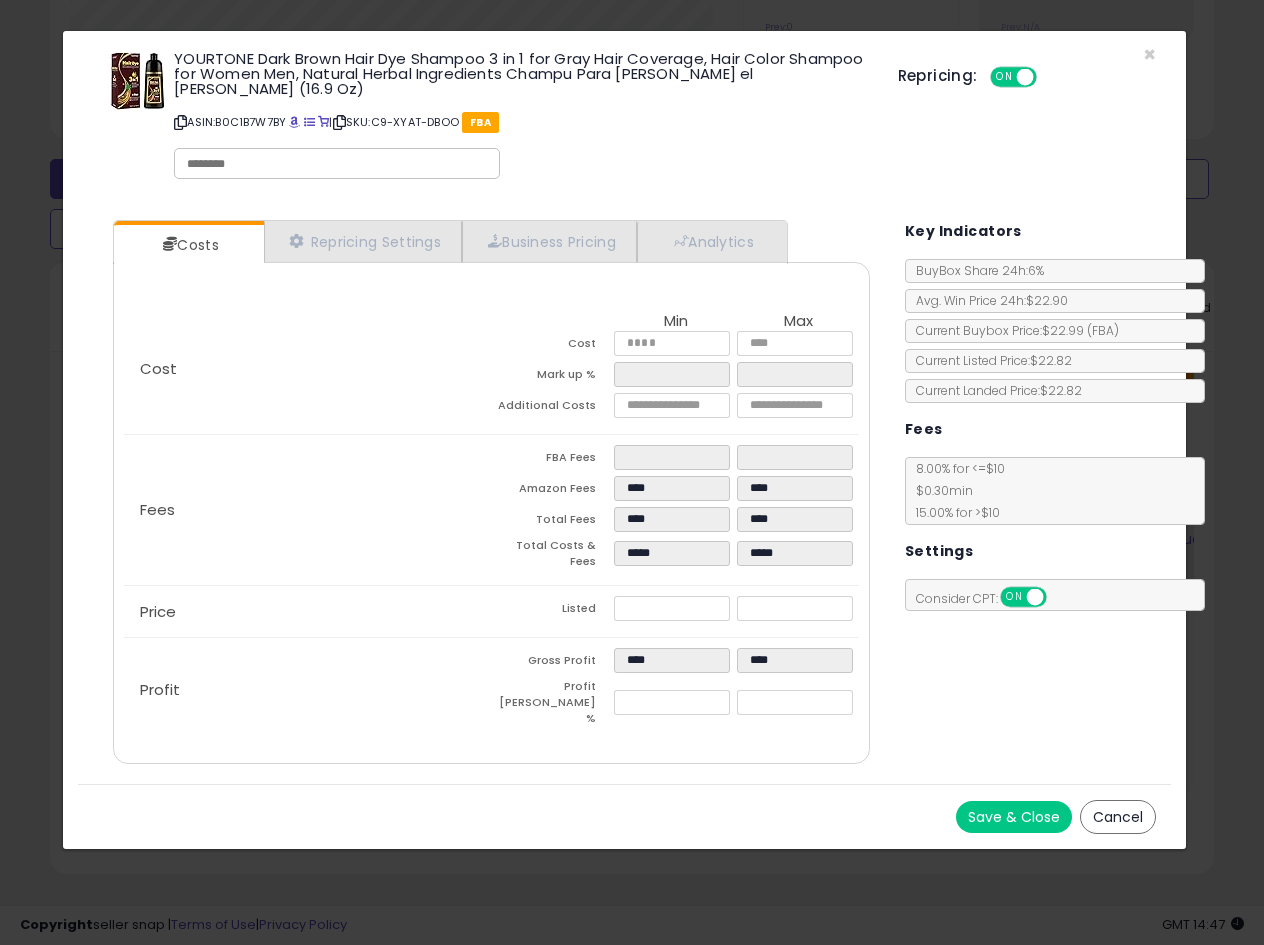 click on "Fees
FBA Fees
****
****
Amazon Fees
****
****
Total Fees
****
****
Total Costs & Fees
*****
*****" 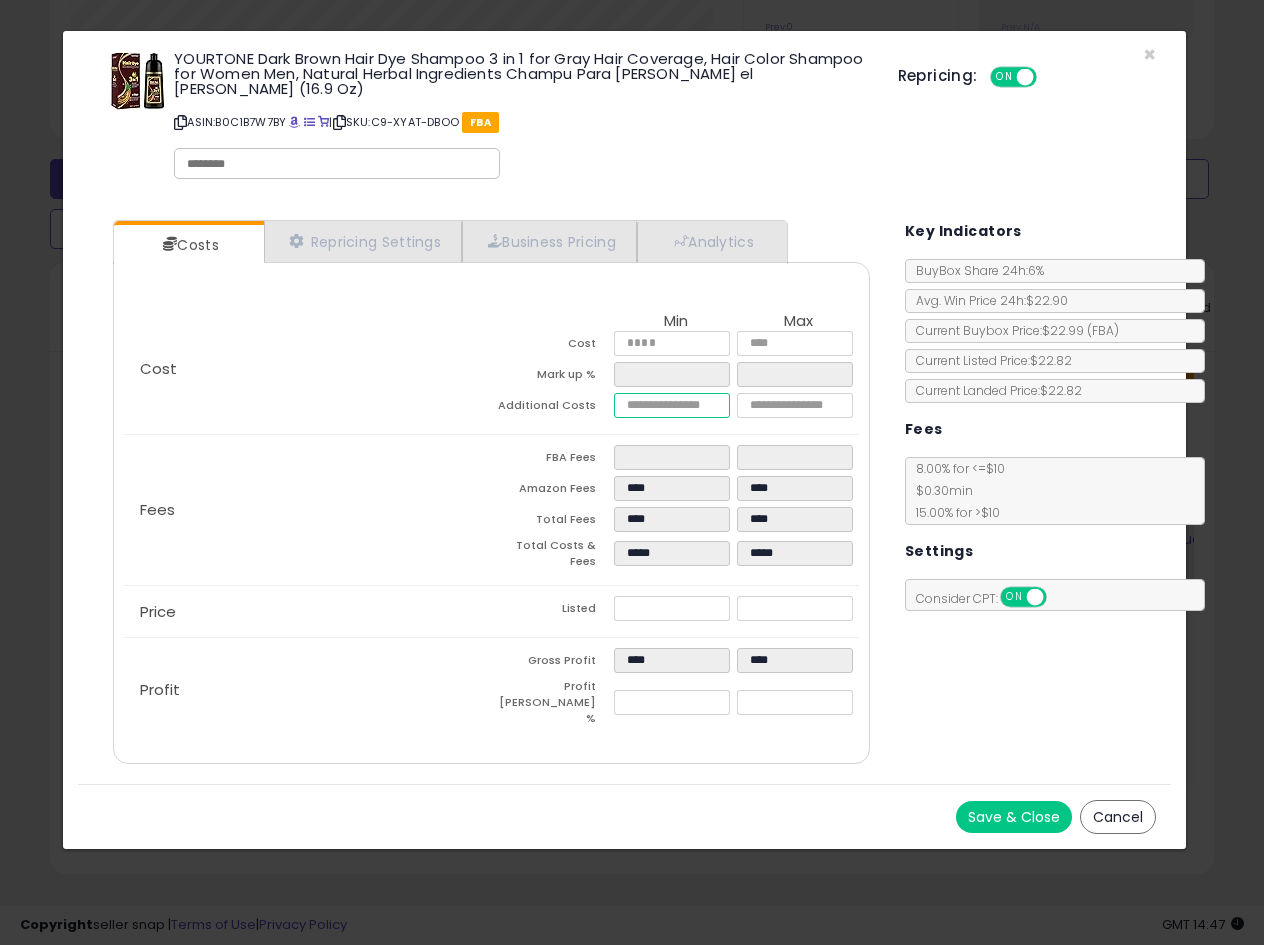 drag, startPoint x: 691, startPoint y: 415, endPoint x: 495, endPoint y: 418, distance: 196.02296 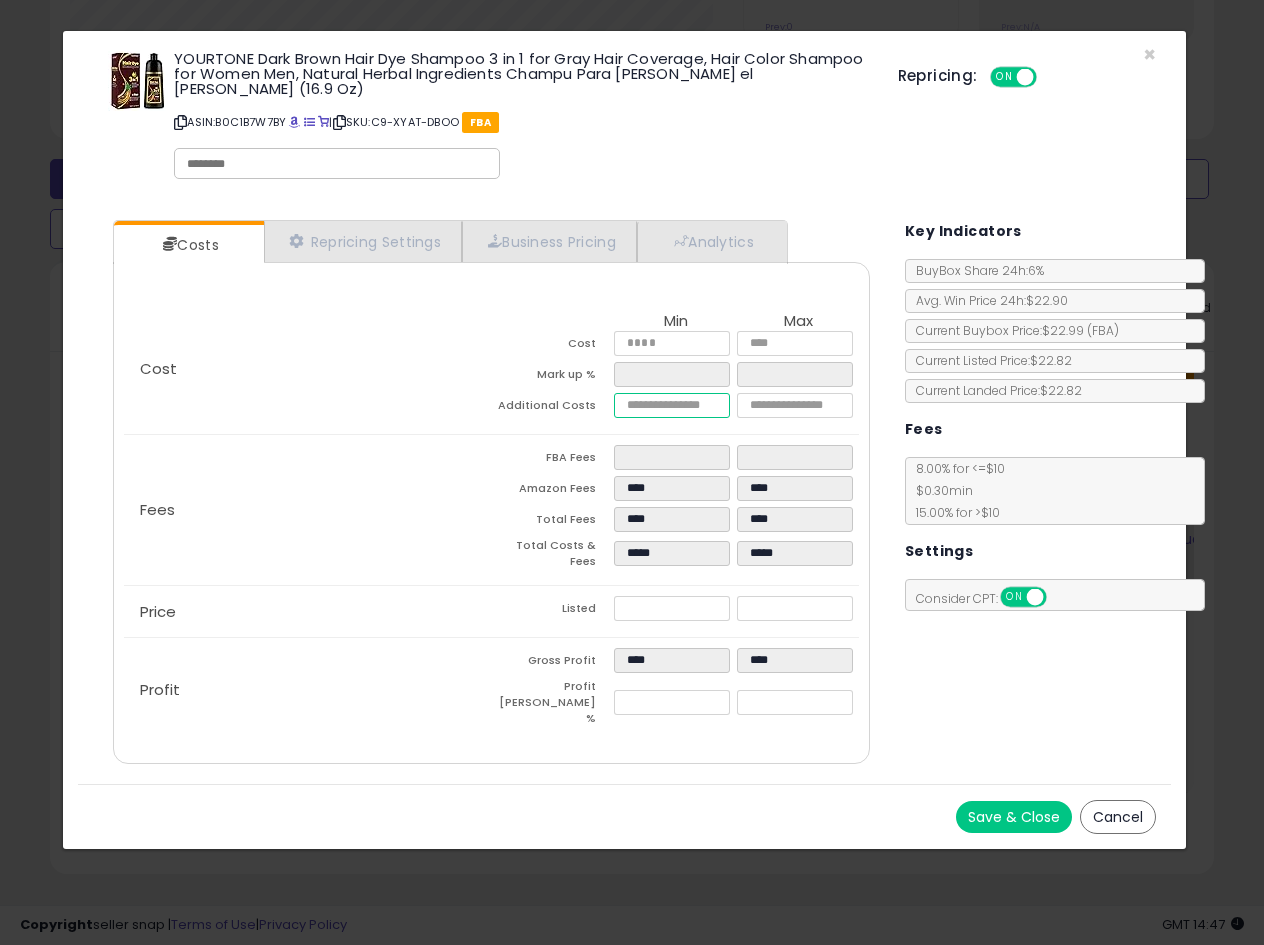 click on "Additional Costs
****
****" 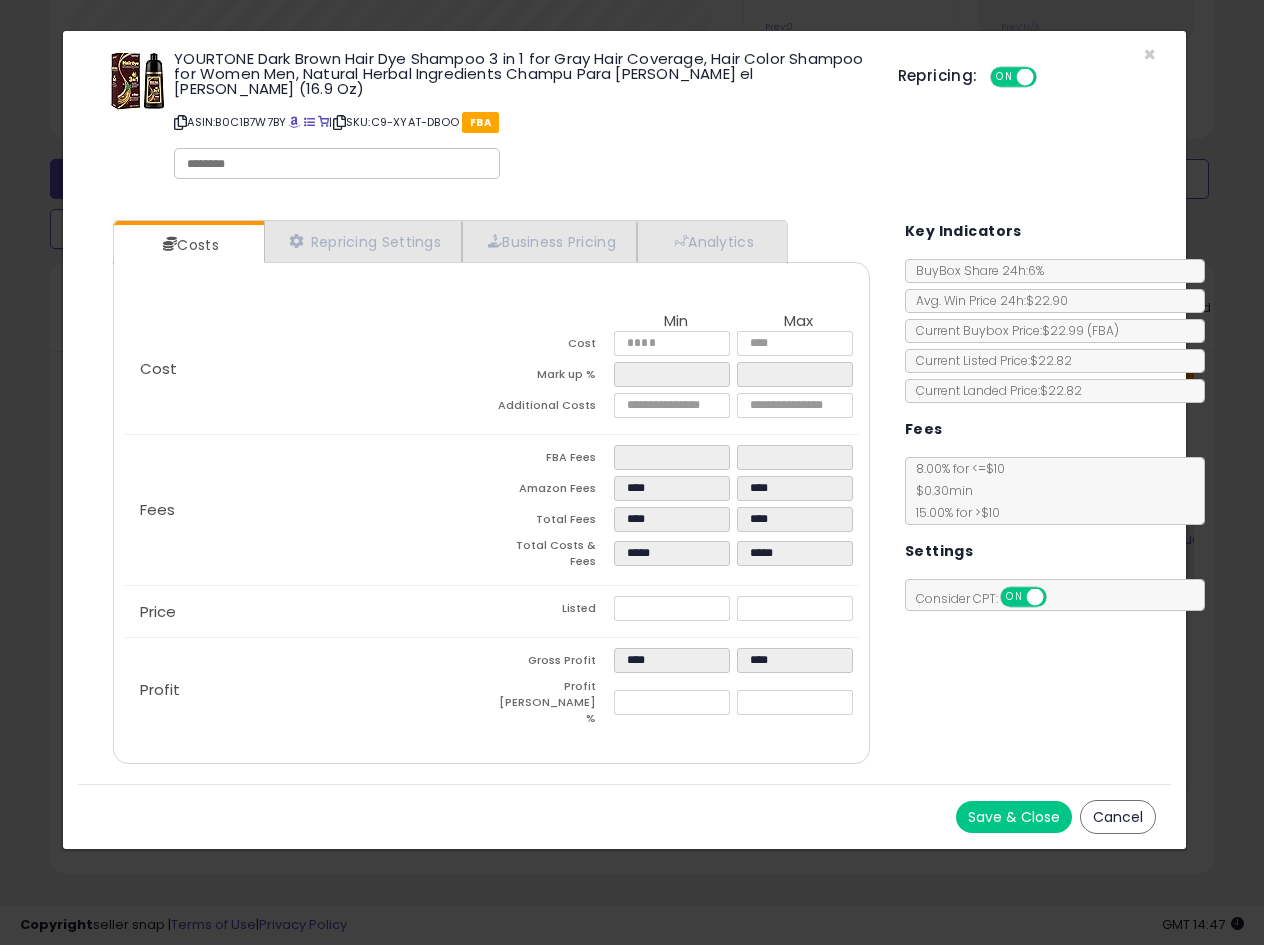 type on "*****" 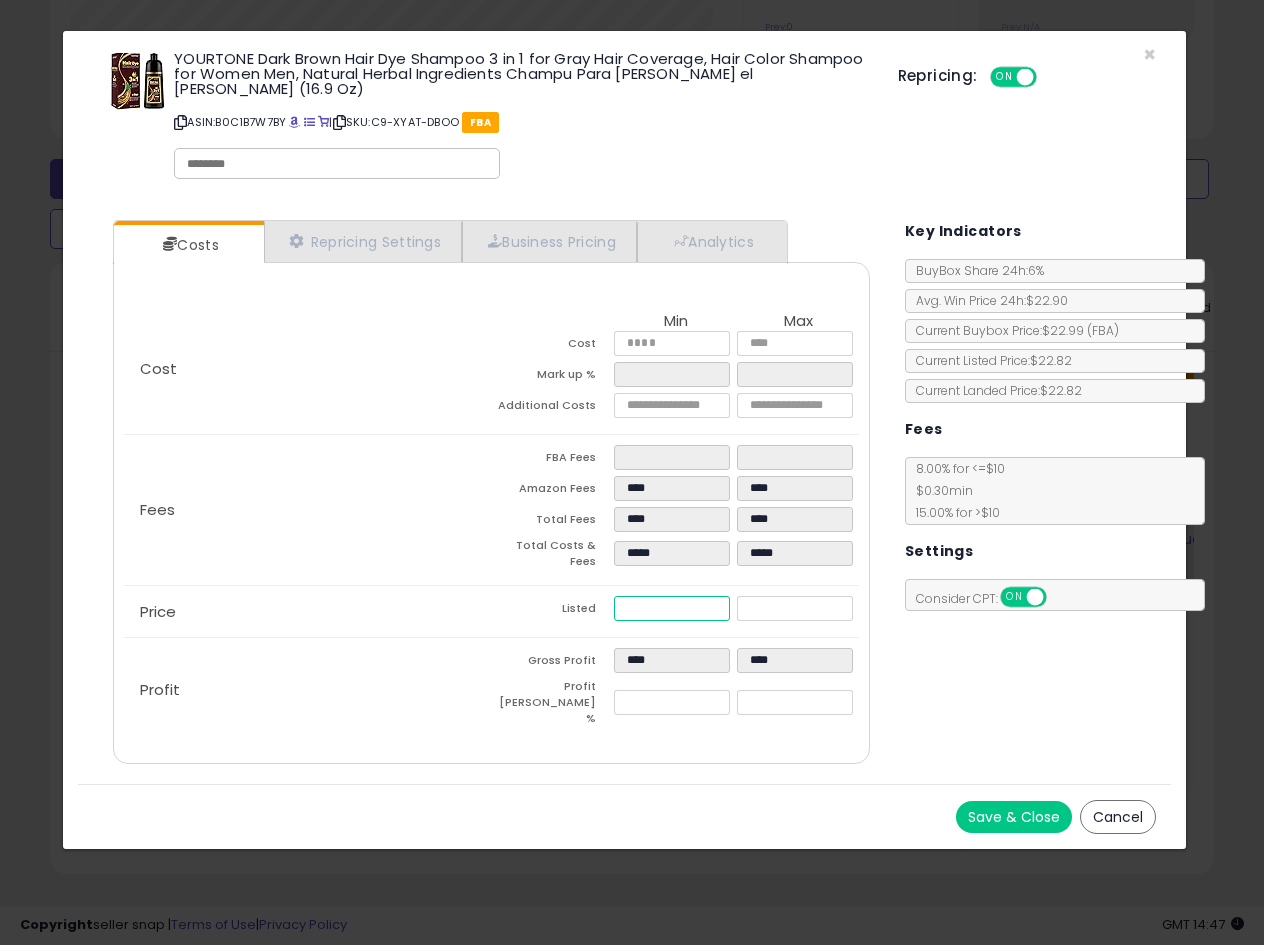 drag, startPoint x: 696, startPoint y: 601, endPoint x: 438, endPoint y: 622, distance: 258.85324 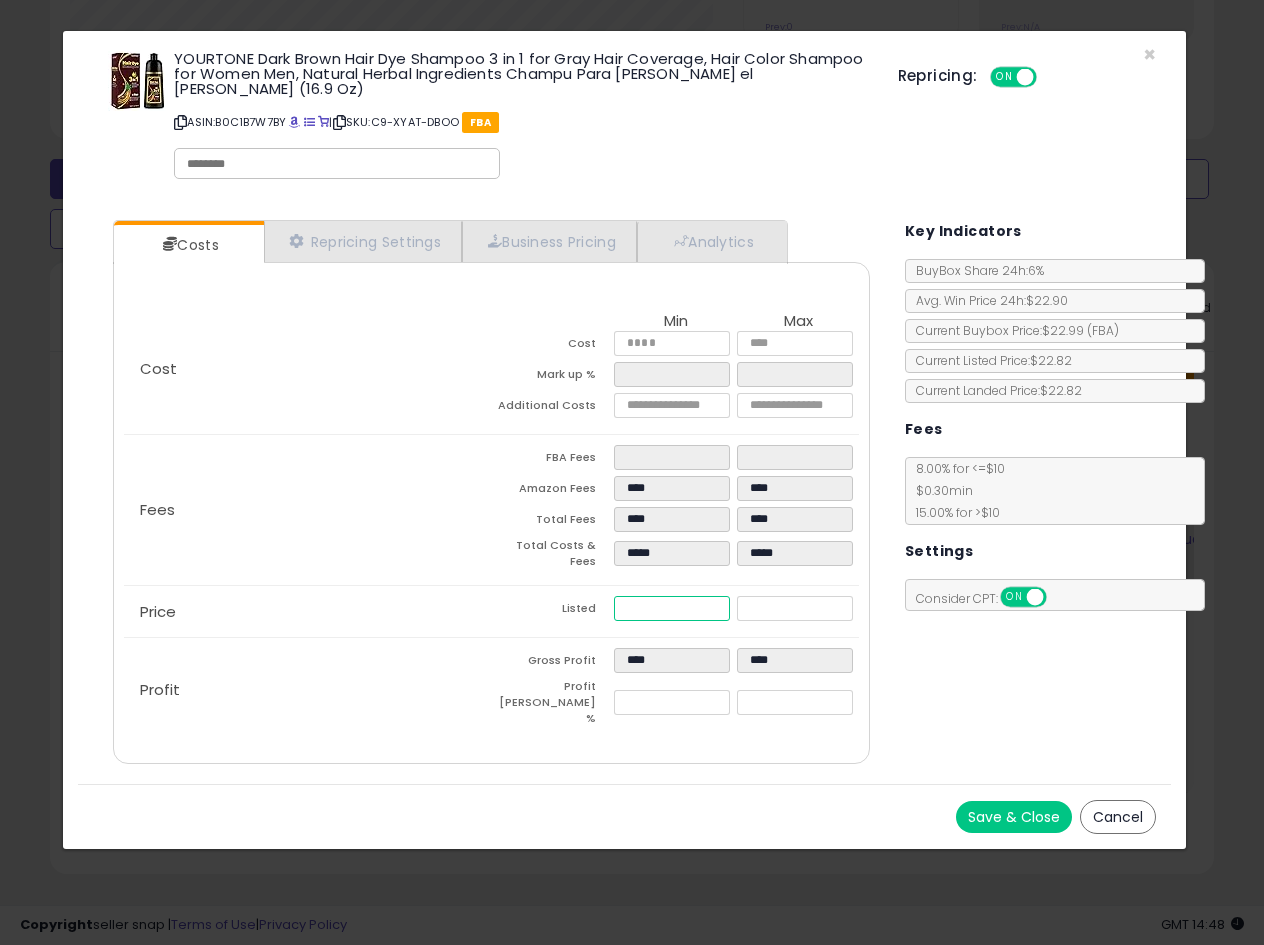 click on "*****" at bounding box center [672, 608] 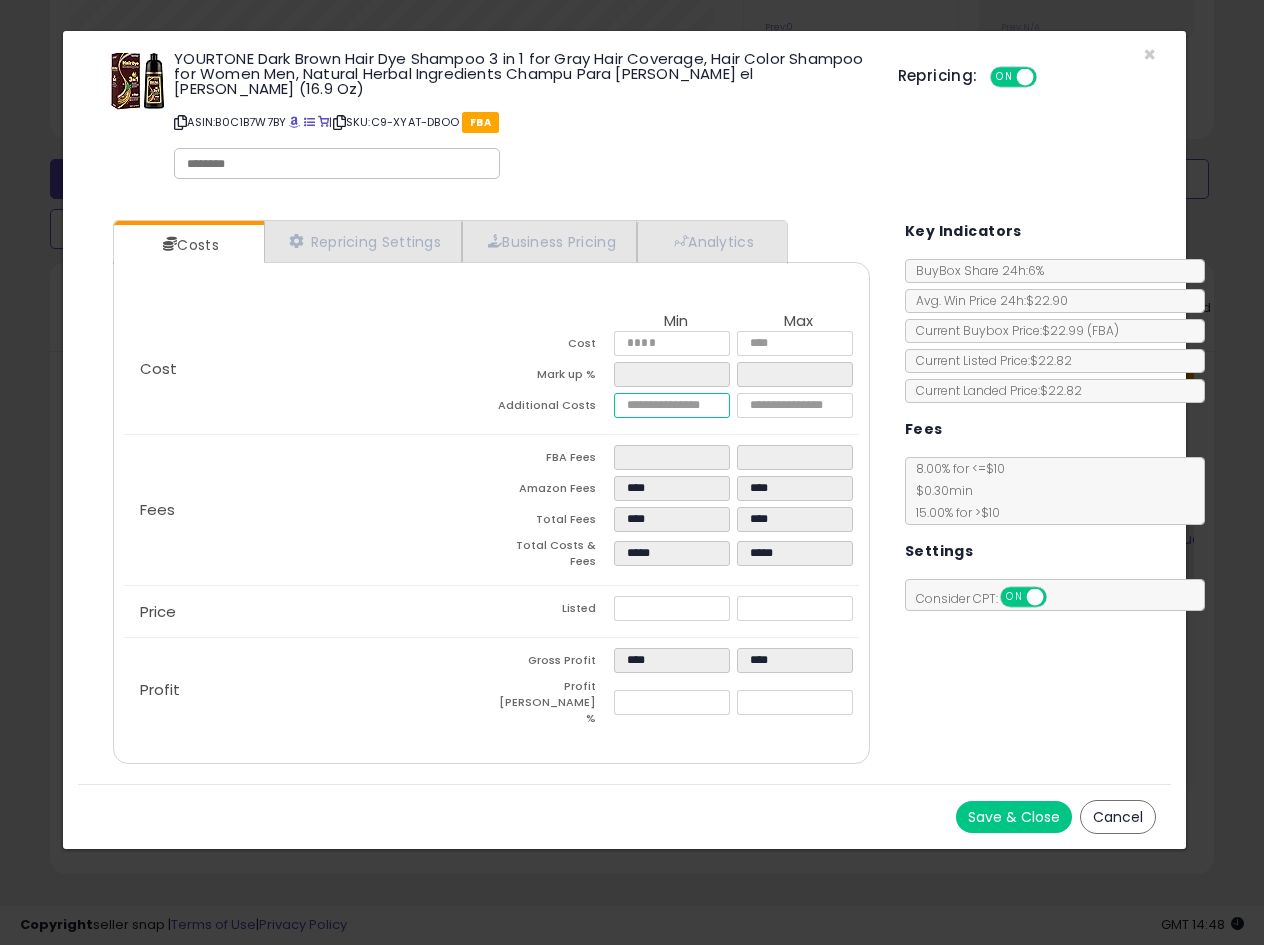 type on "****" 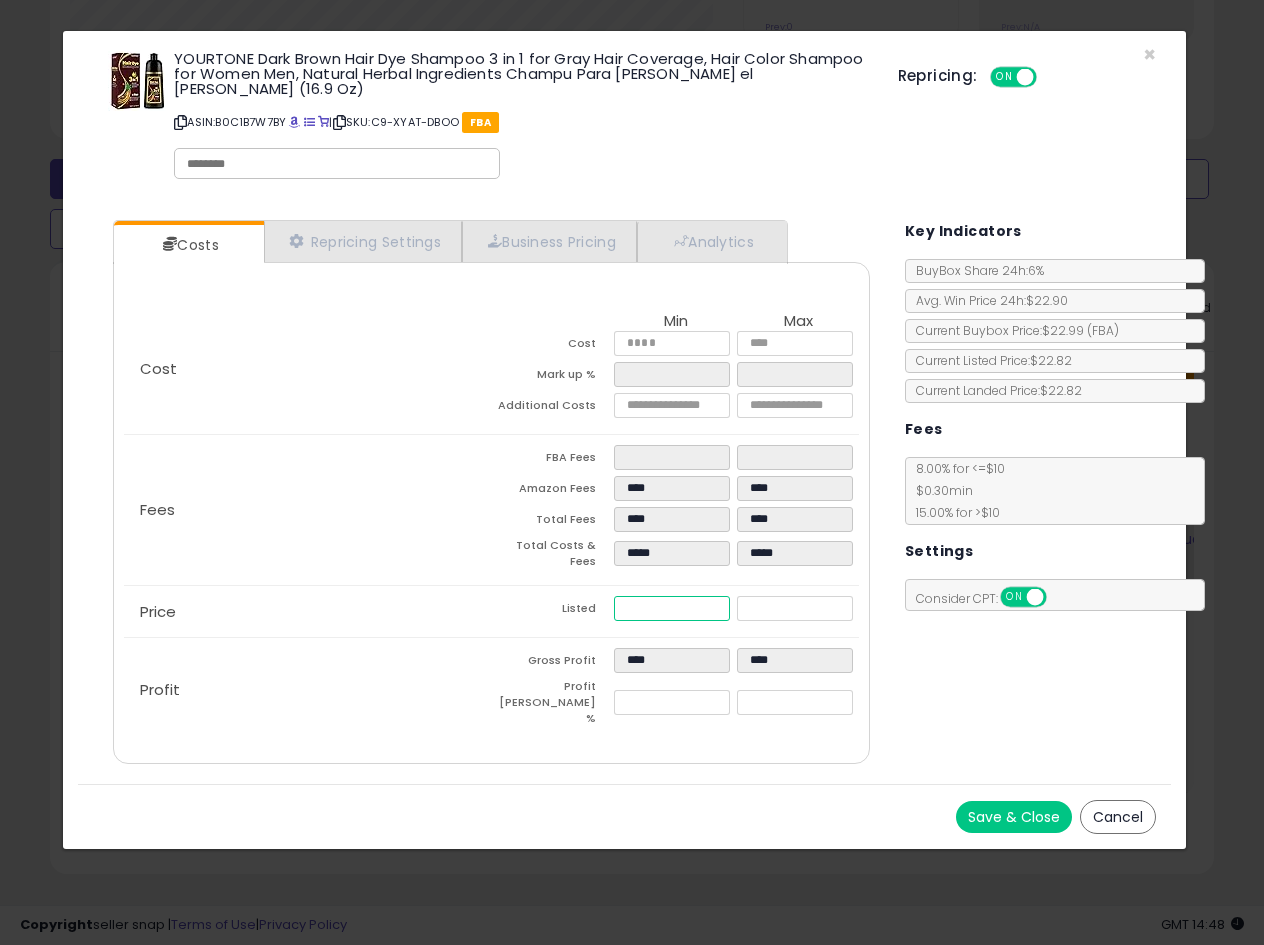 type on "****" 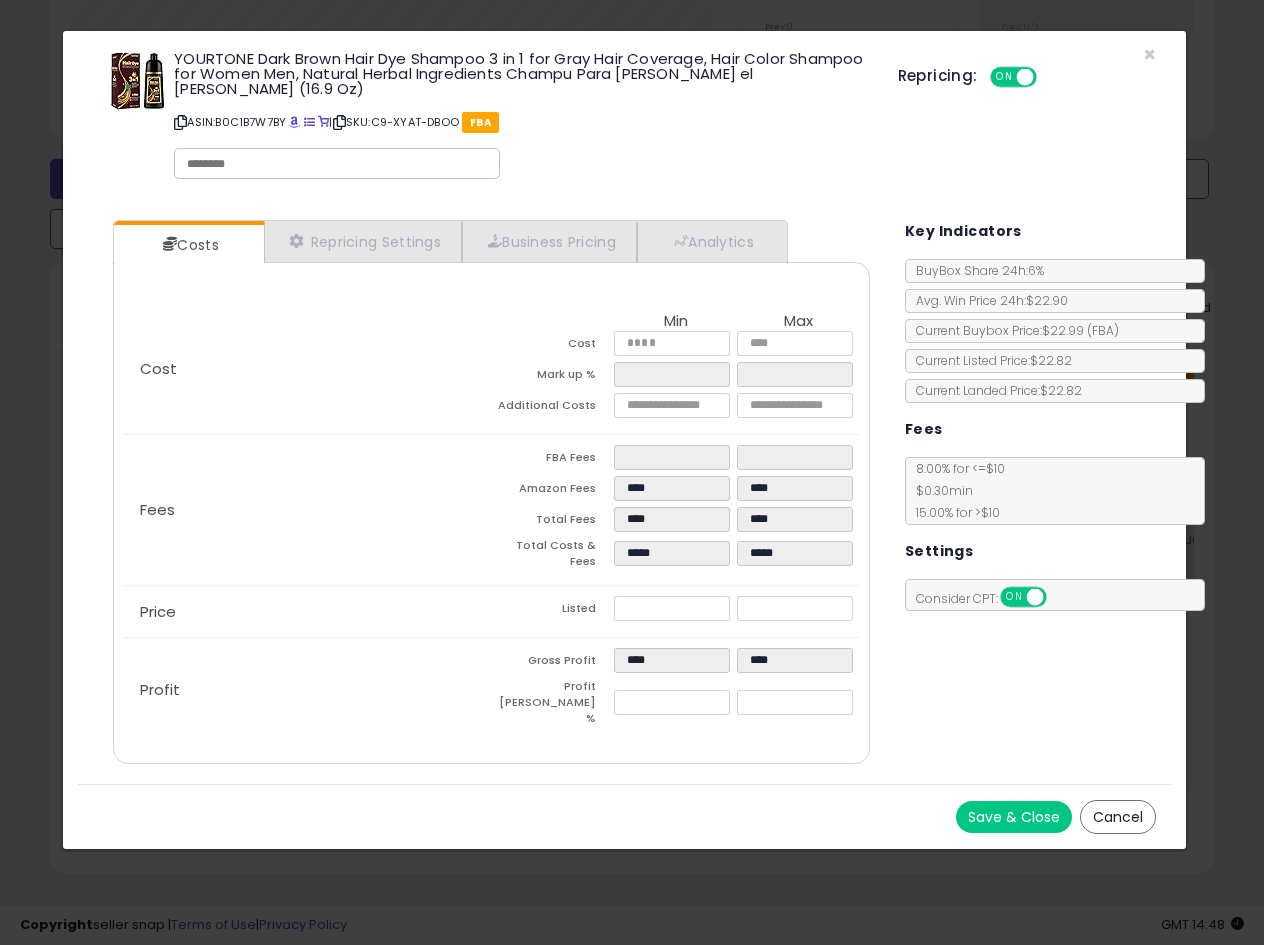 type on "*****" 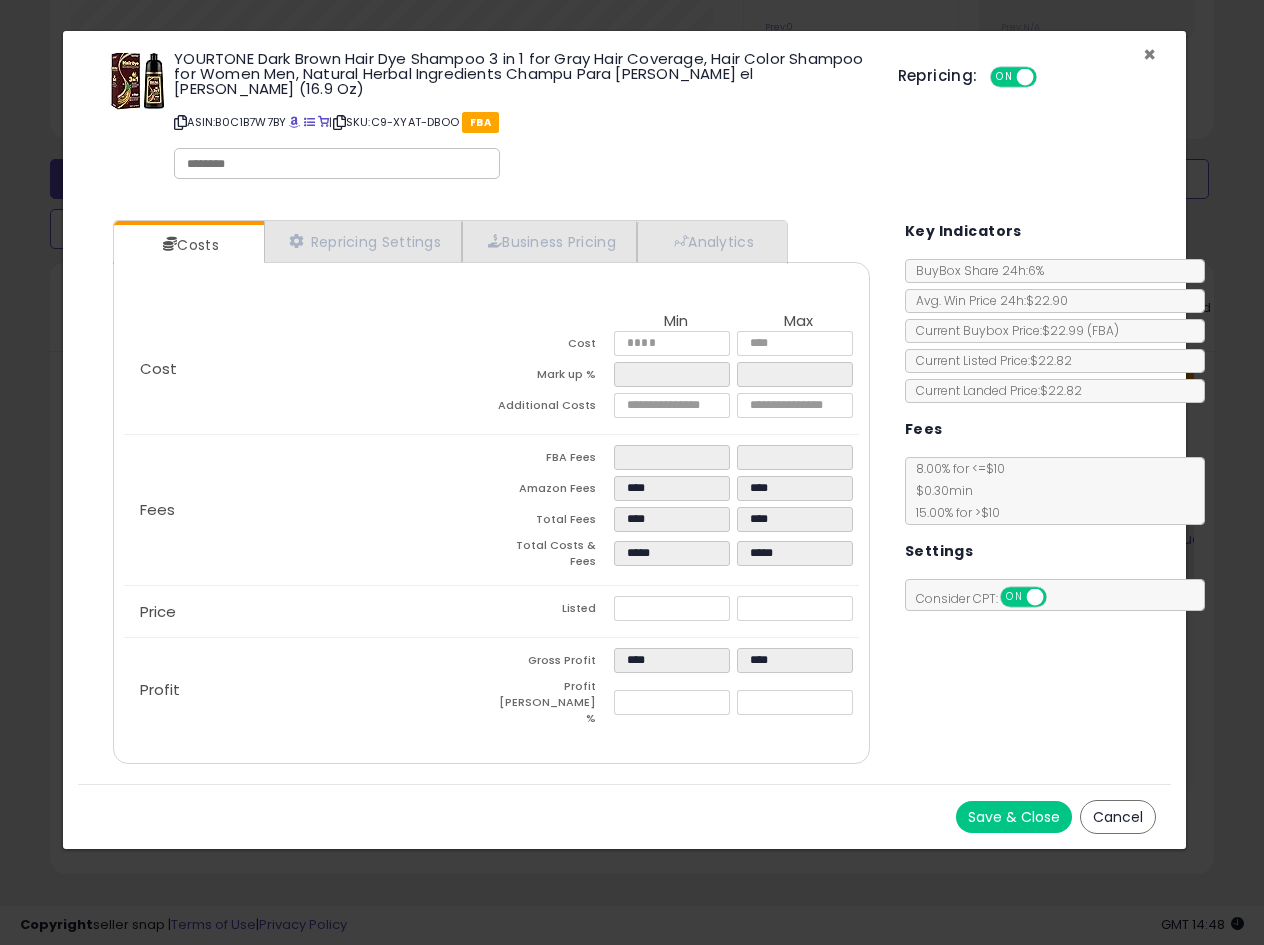 click on "×" at bounding box center [1149, 54] 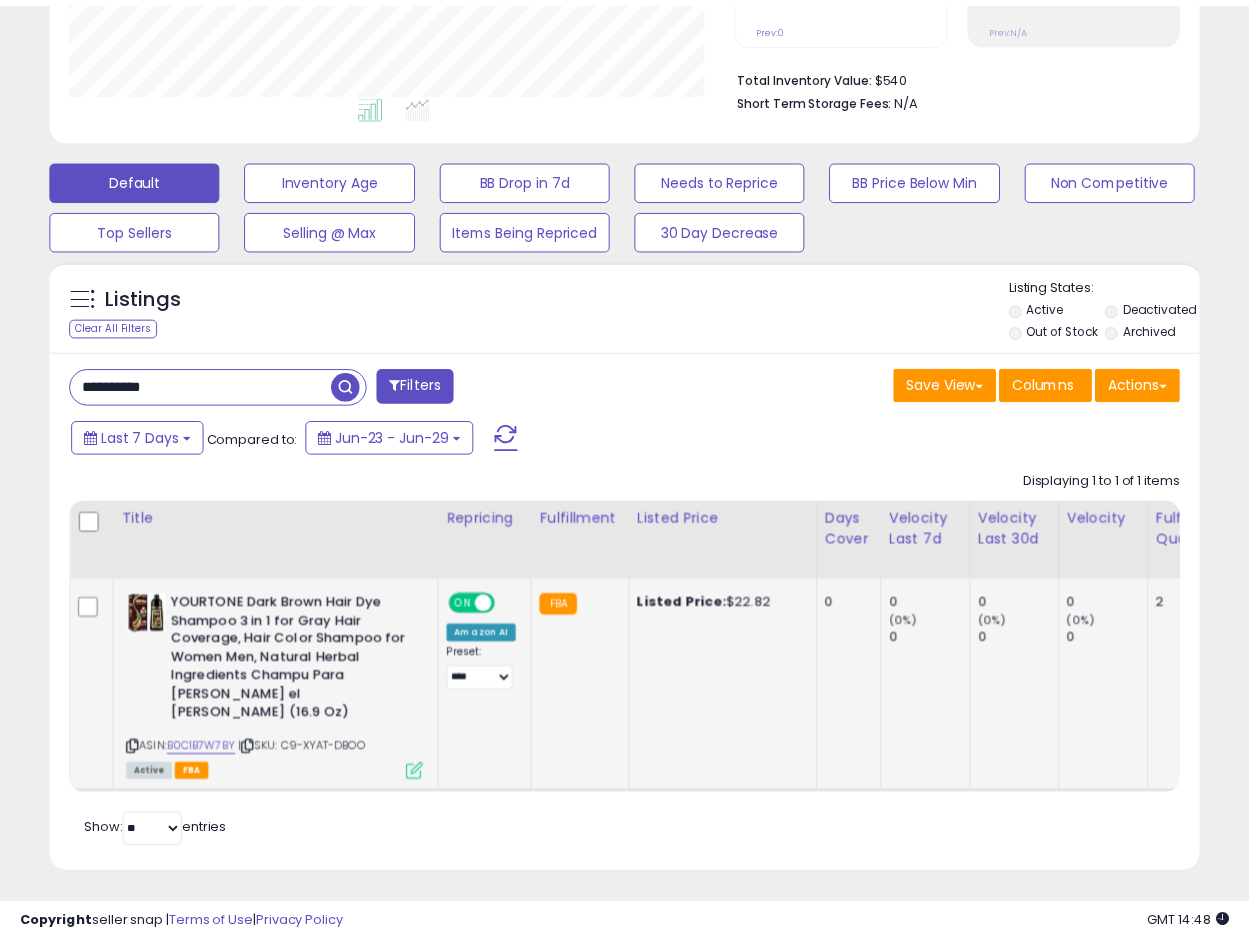 scroll, scrollTop: 410, scrollLeft: 665, axis: both 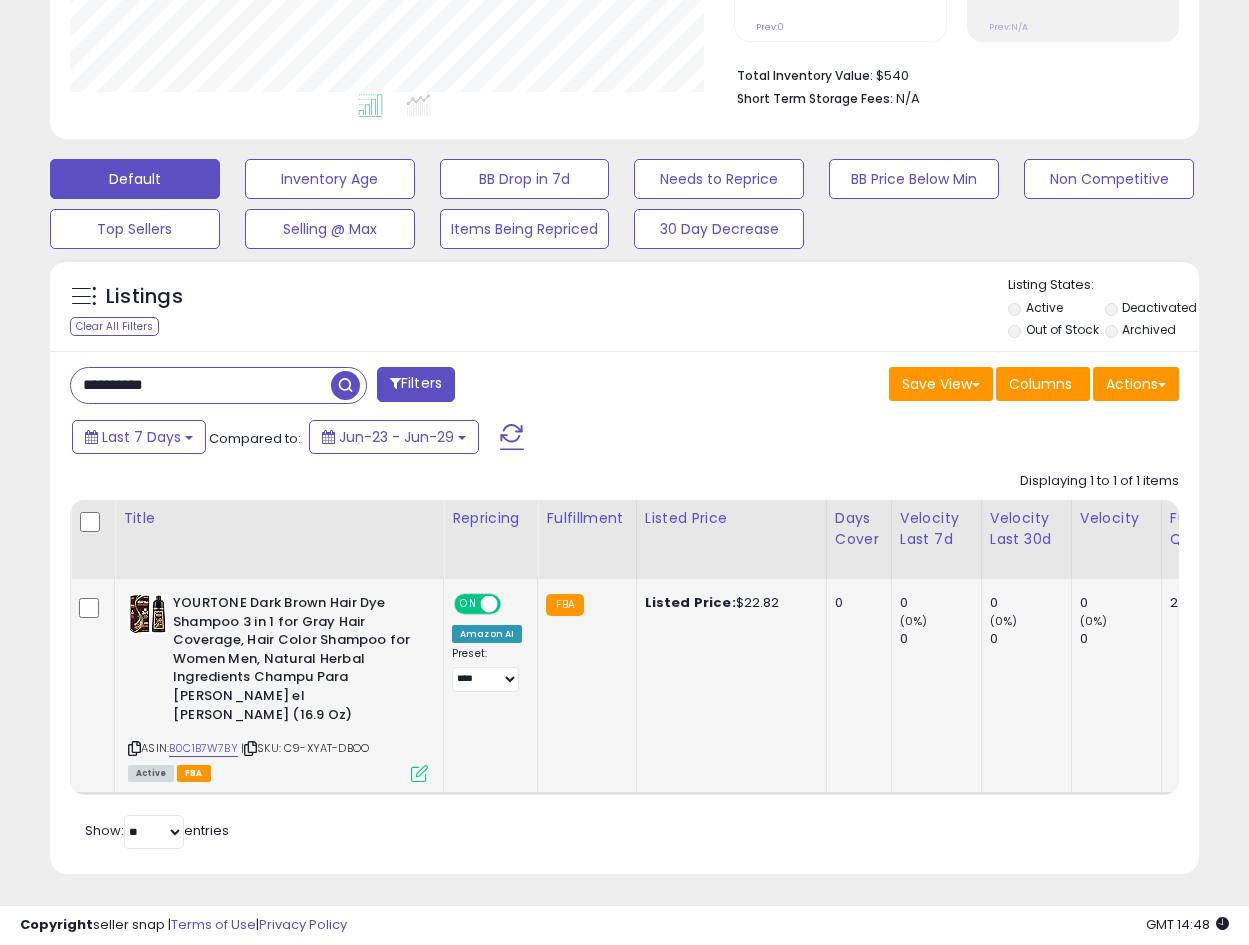click at bounding box center (419, 773) 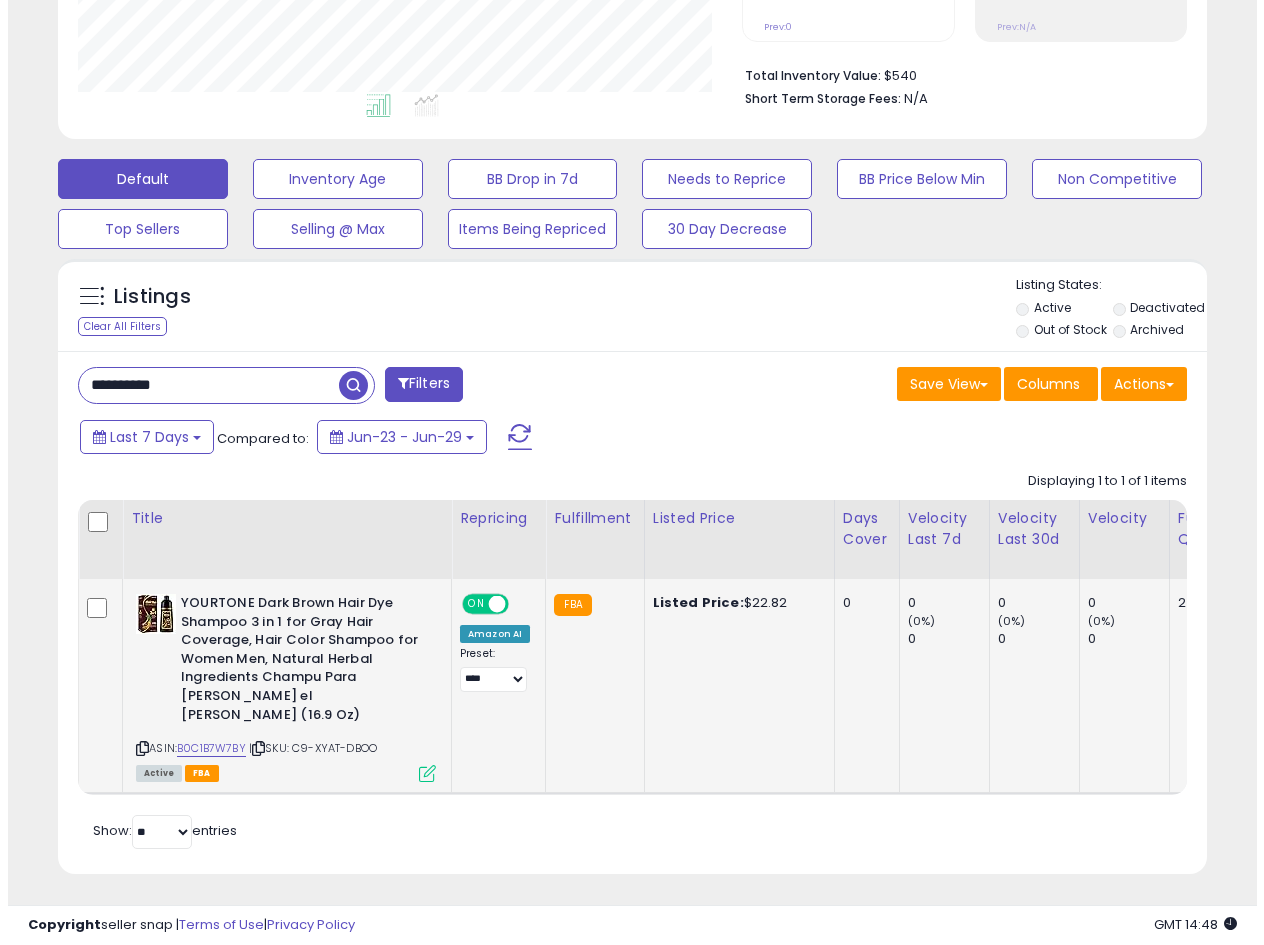 scroll, scrollTop: 999590, scrollLeft: 999327, axis: both 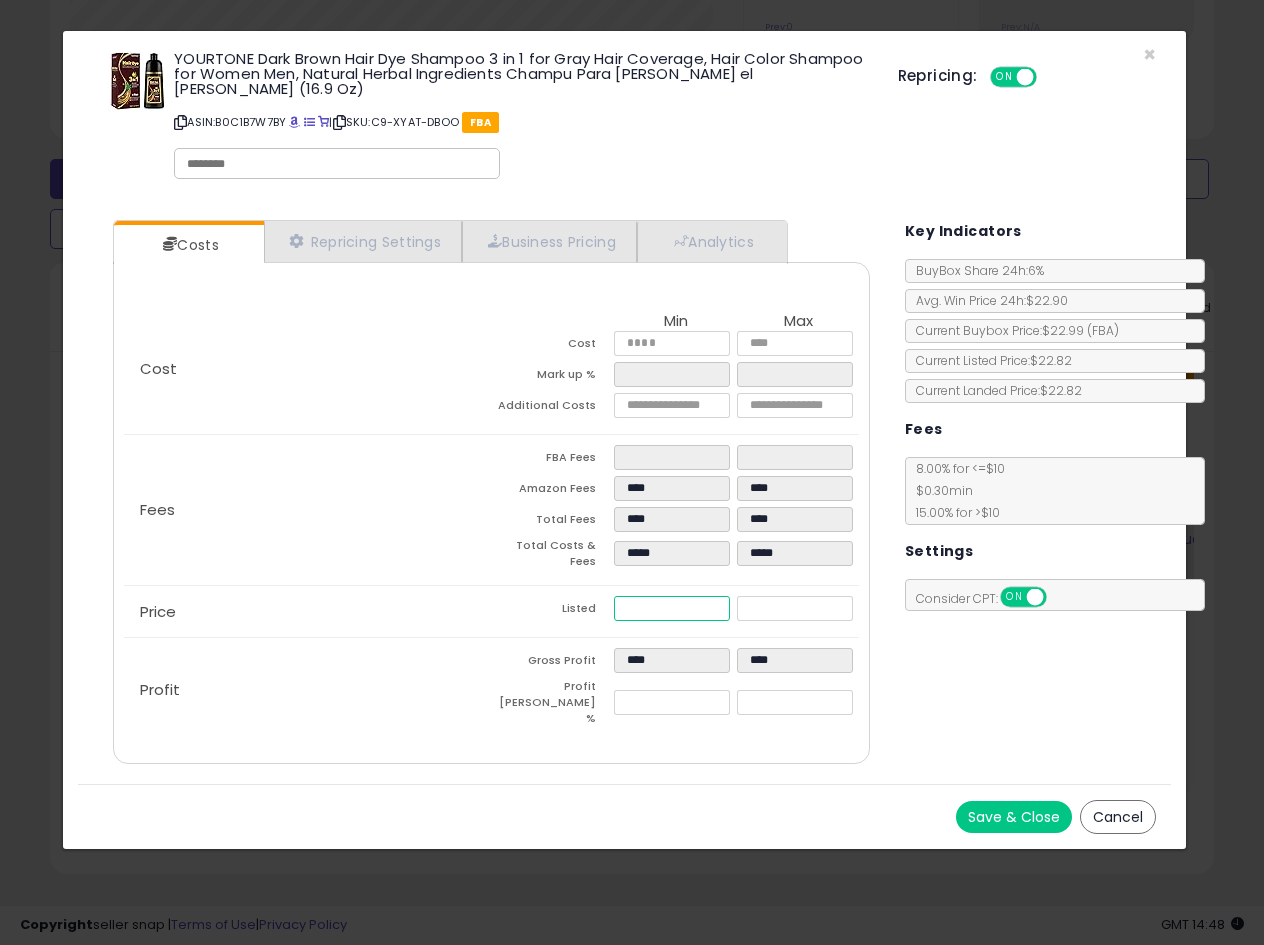 drag, startPoint x: 565, startPoint y: 591, endPoint x: 205, endPoint y: 605, distance: 360.27213 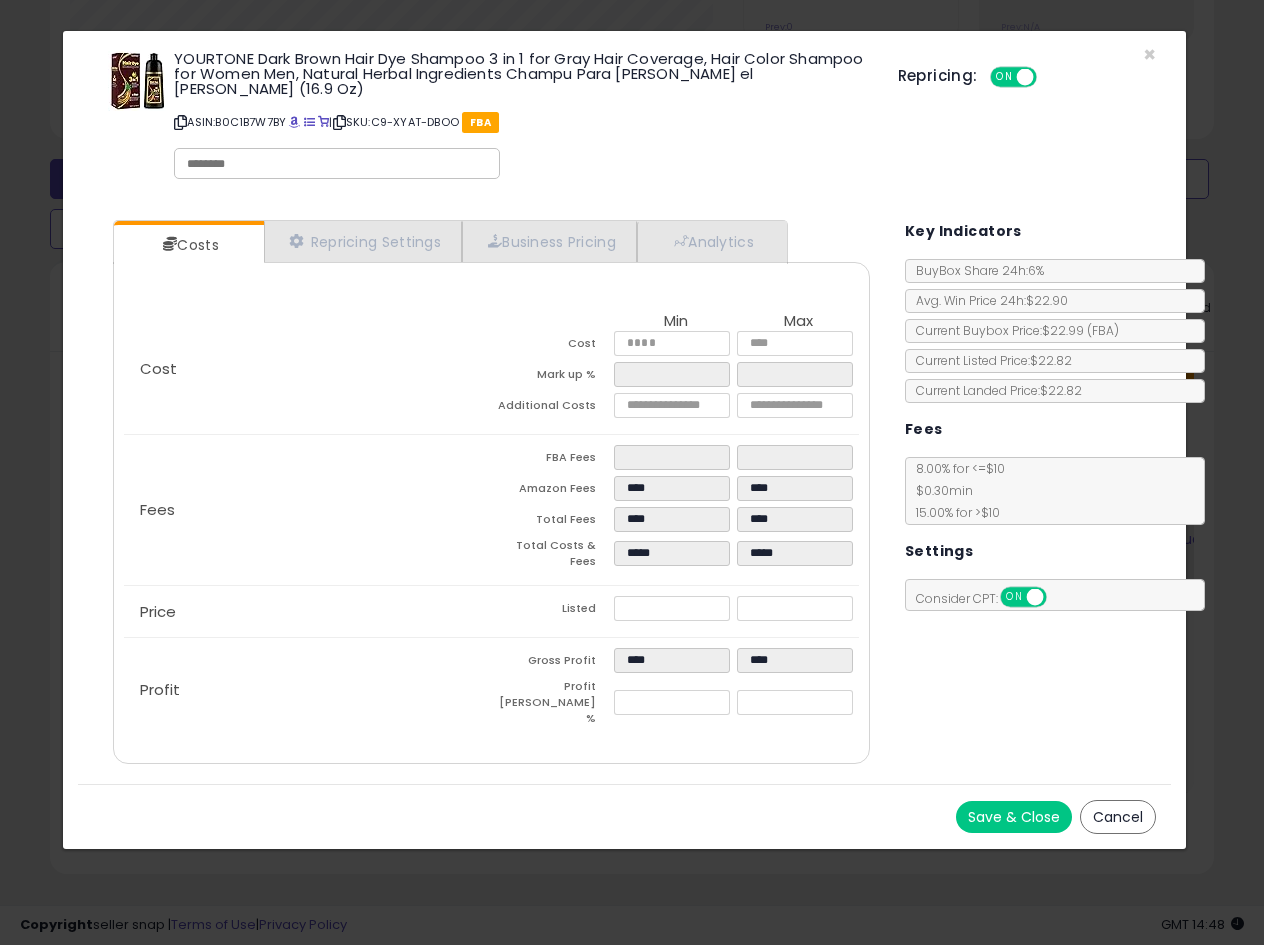 type on "*****" 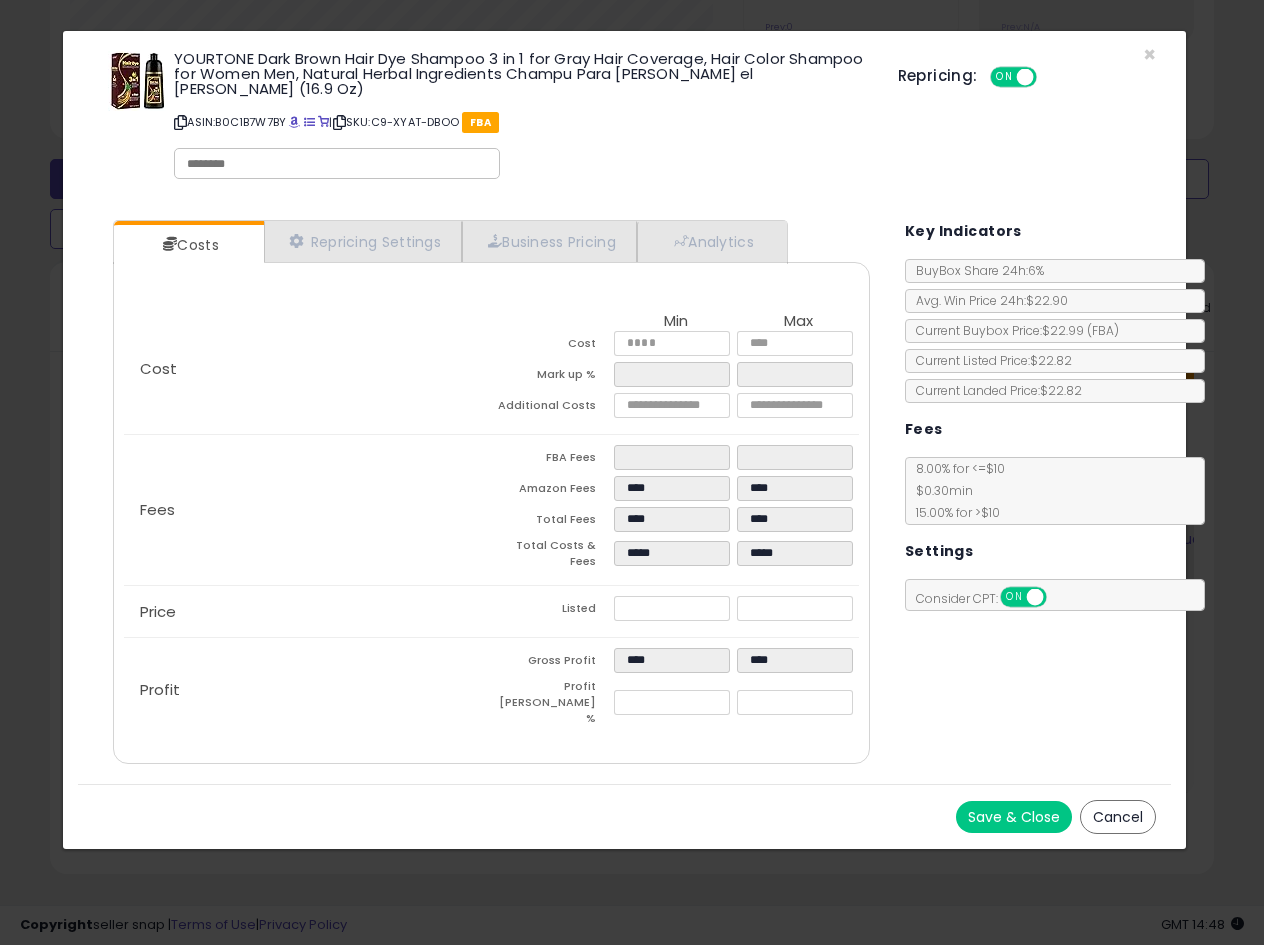 click on "Save & Close" at bounding box center [1014, 817] 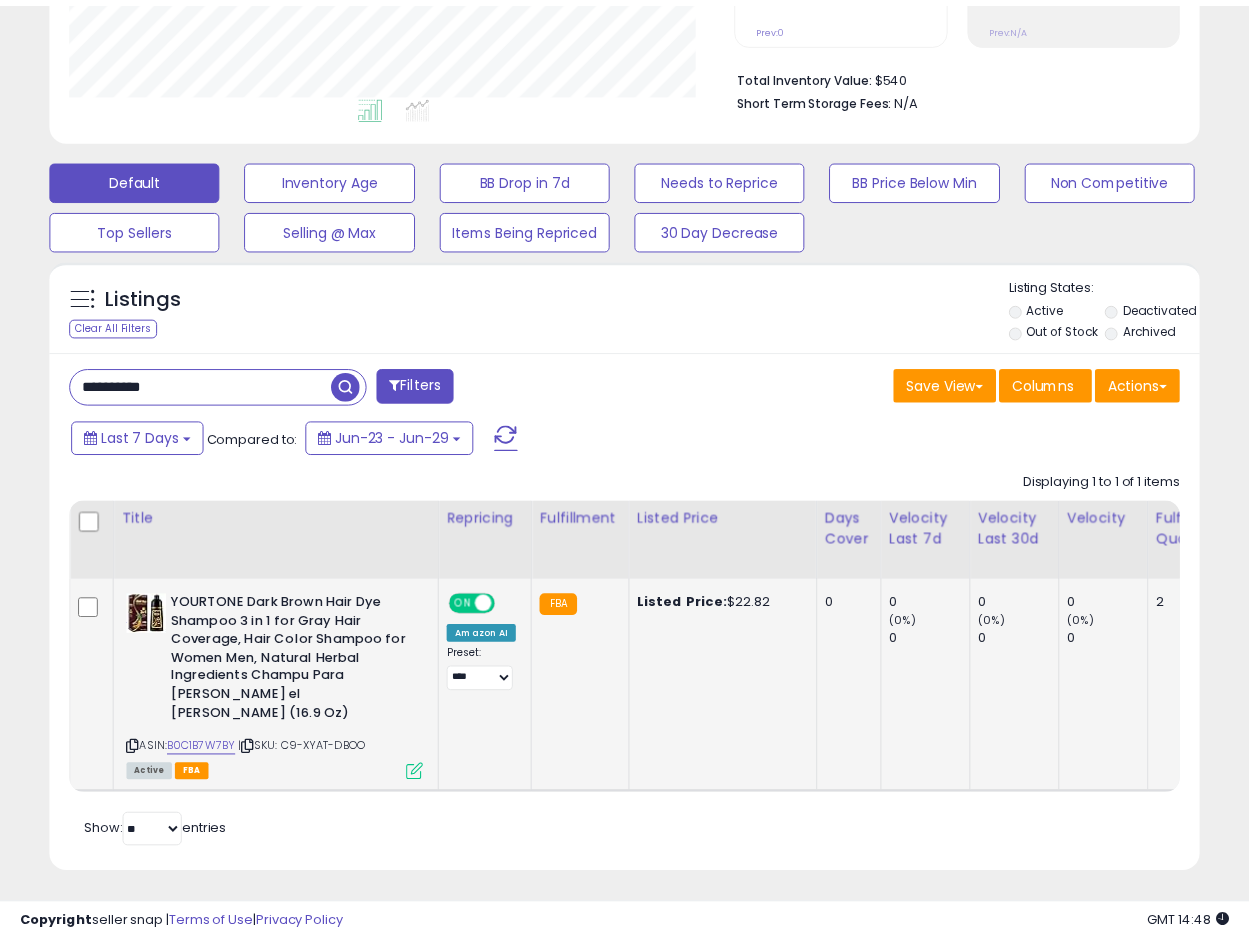 scroll, scrollTop: 410, scrollLeft: 665, axis: both 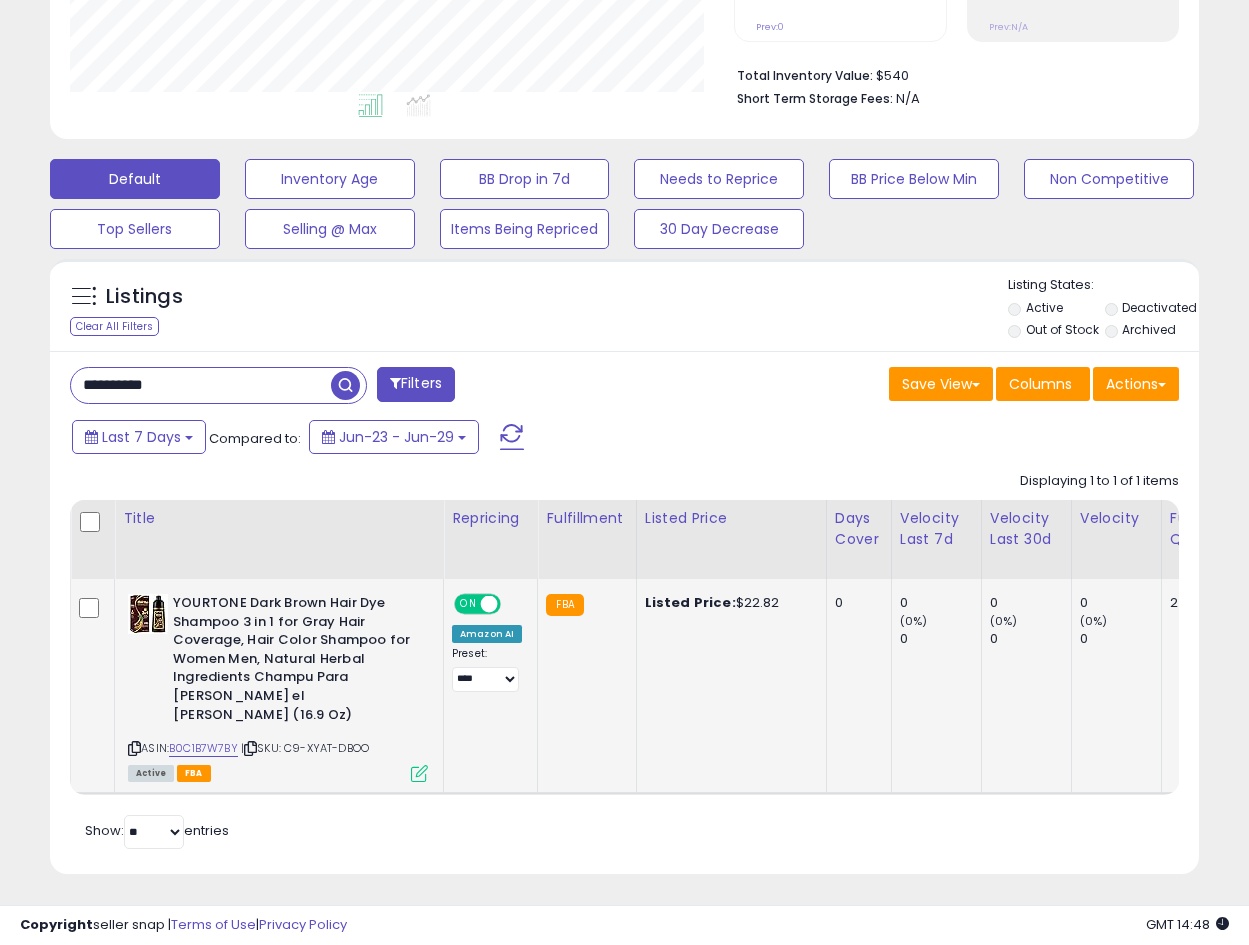 click at bounding box center (419, 773) 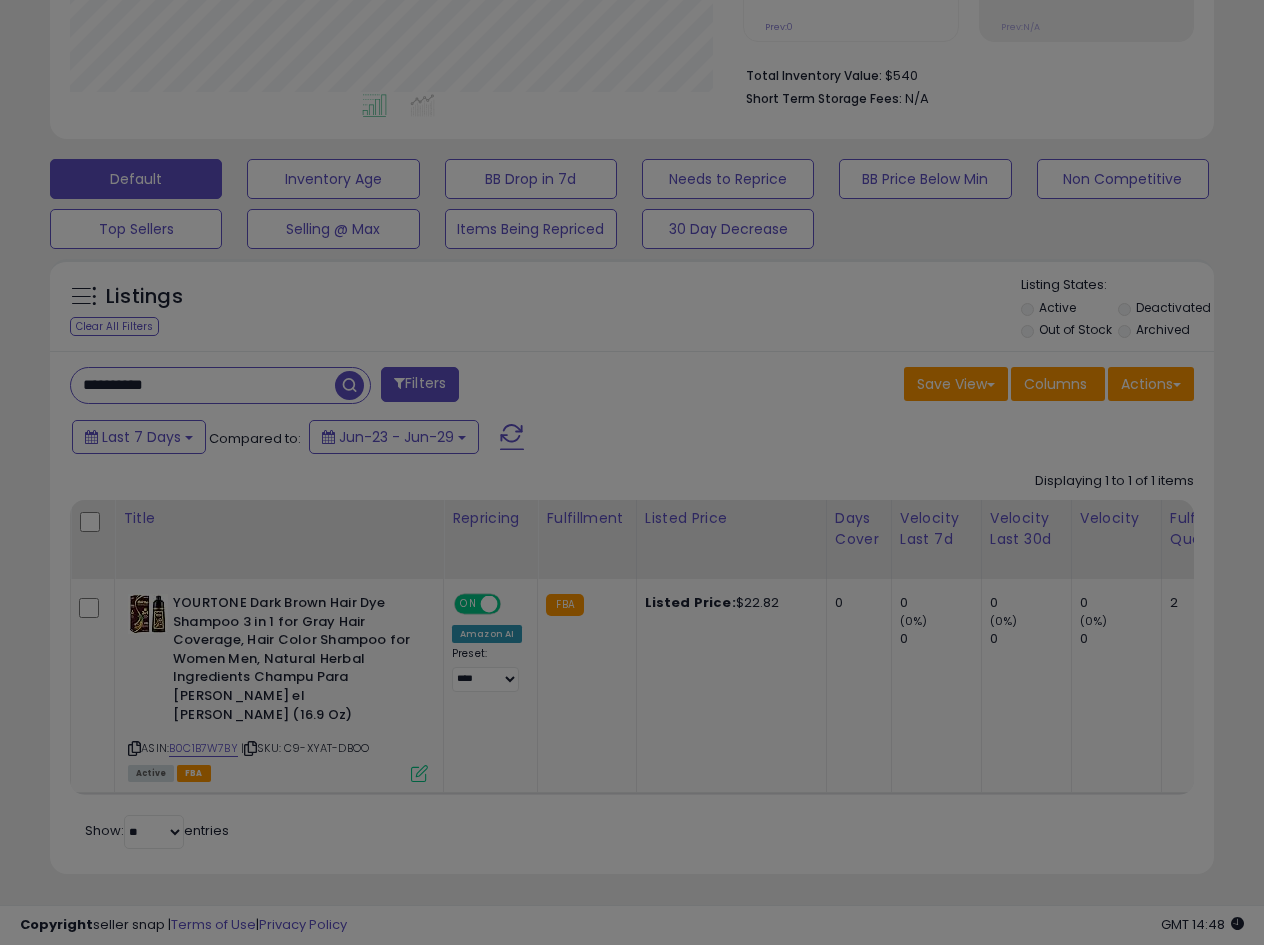 scroll, scrollTop: 999590, scrollLeft: 999327, axis: both 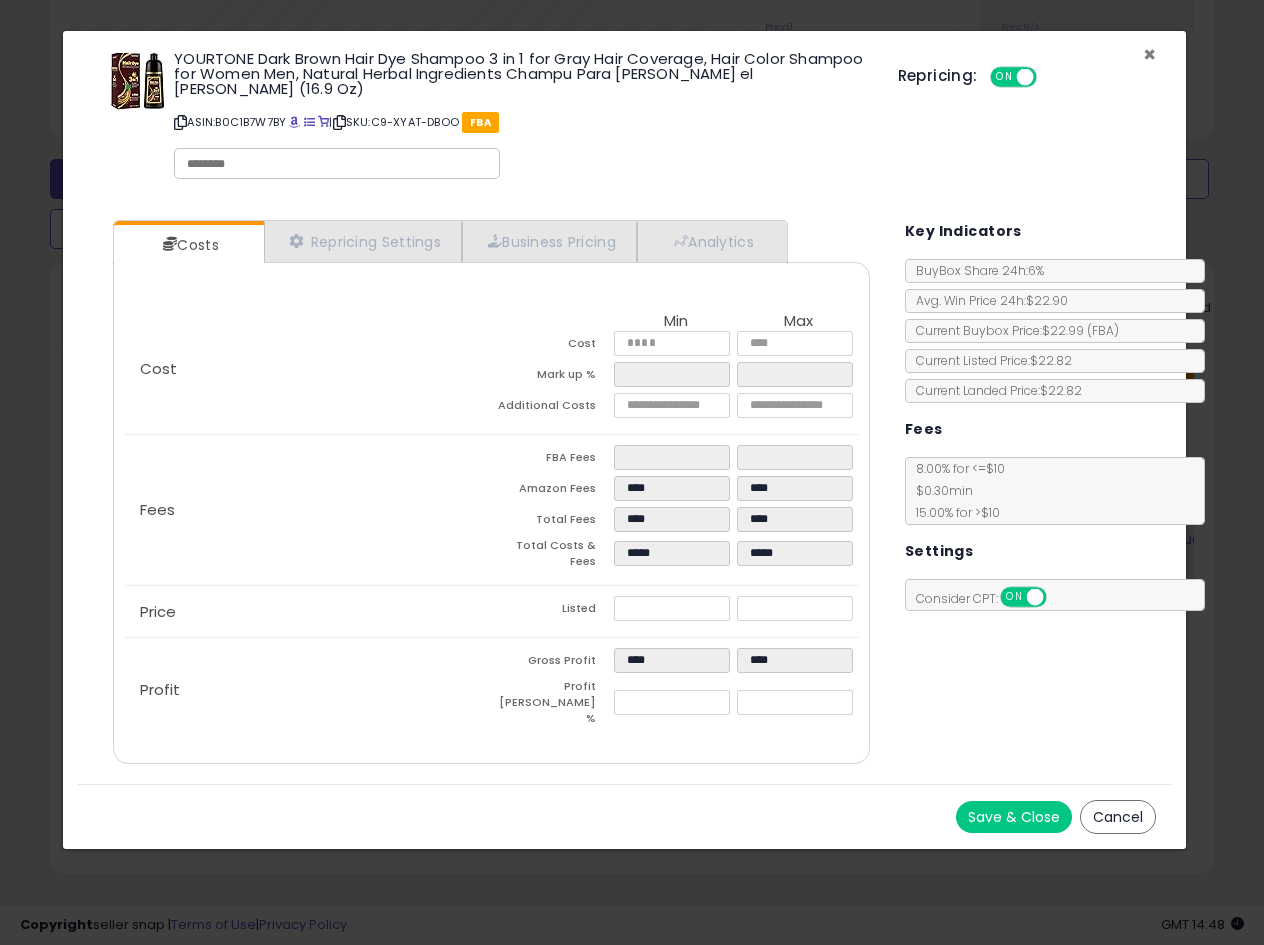 click on "×" at bounding box center (1149, 54) 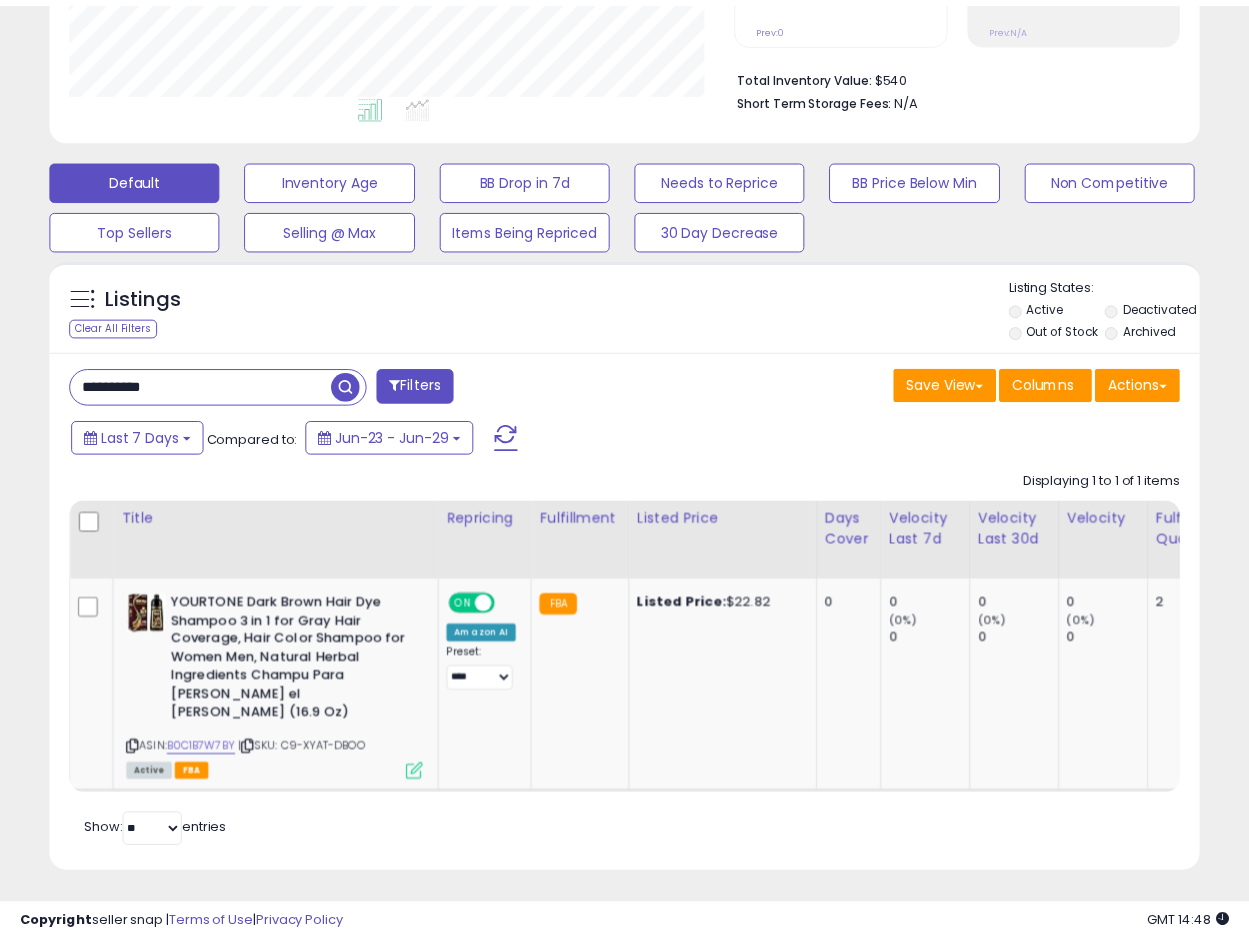 scroll, scrollTop: 410, scrollLeft: 665, axis: both 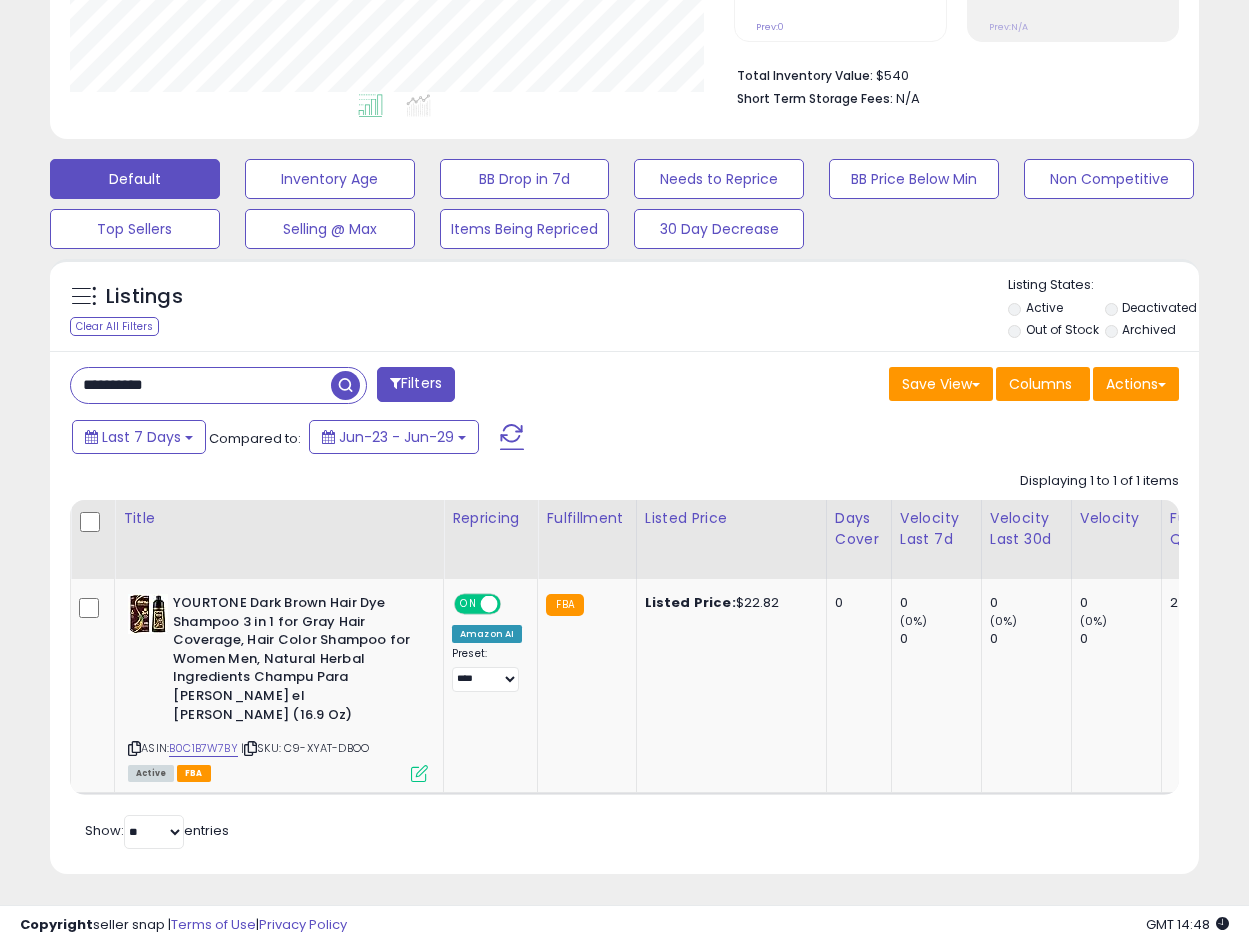 click on "**********" at bounding box center (201, 385) 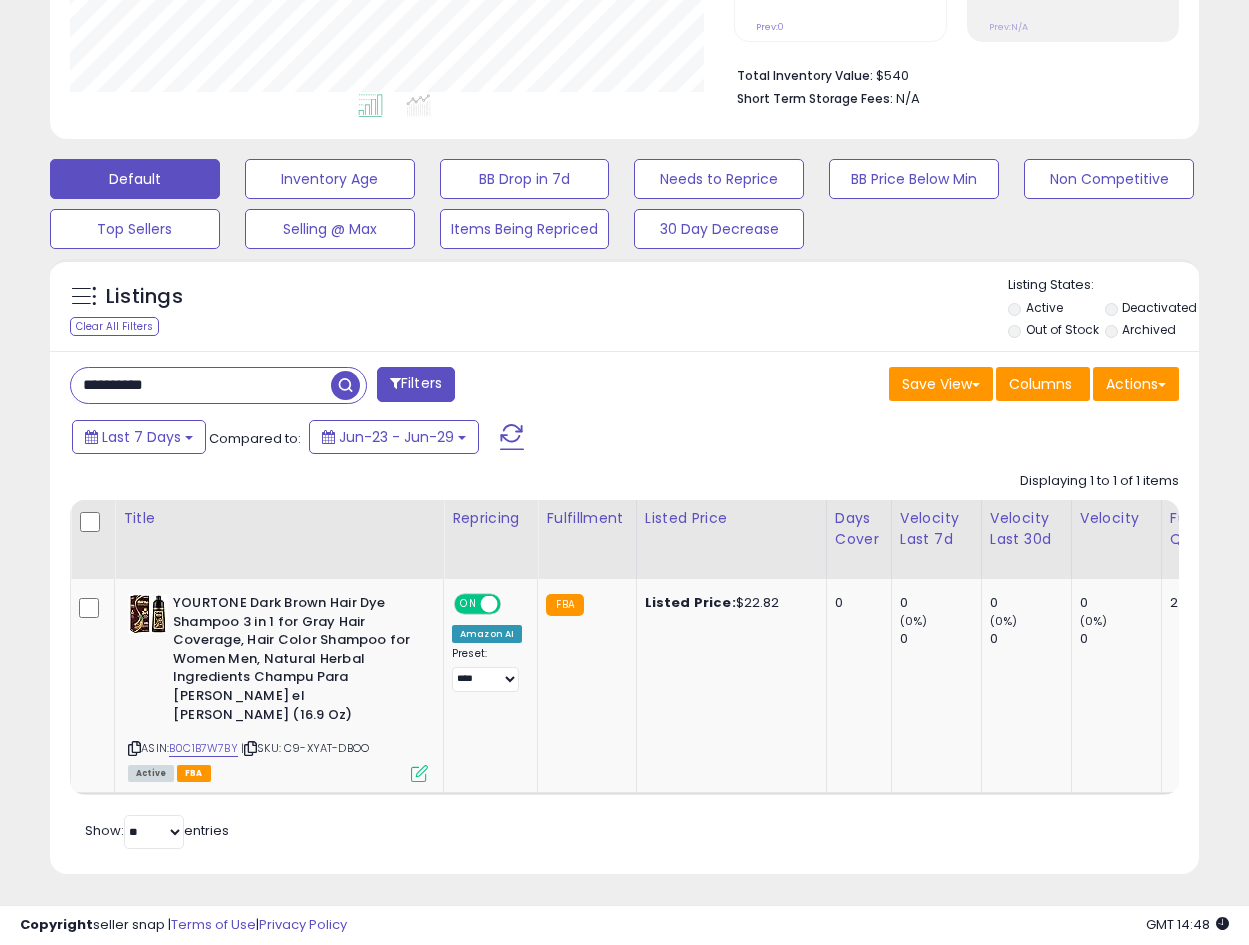 paste 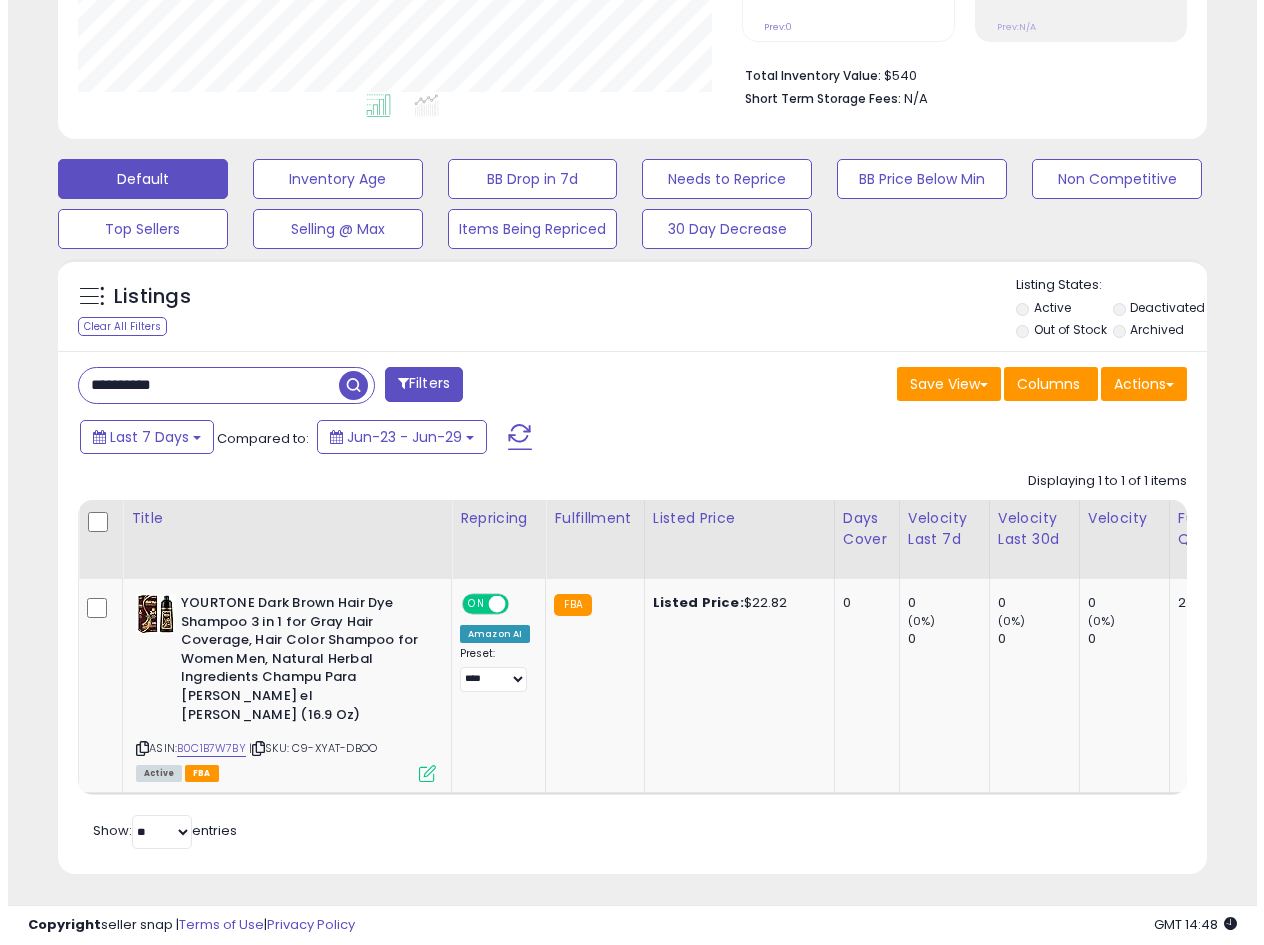 scroll, scrollTop: 275, scrollLeft: 0, axis: vertical 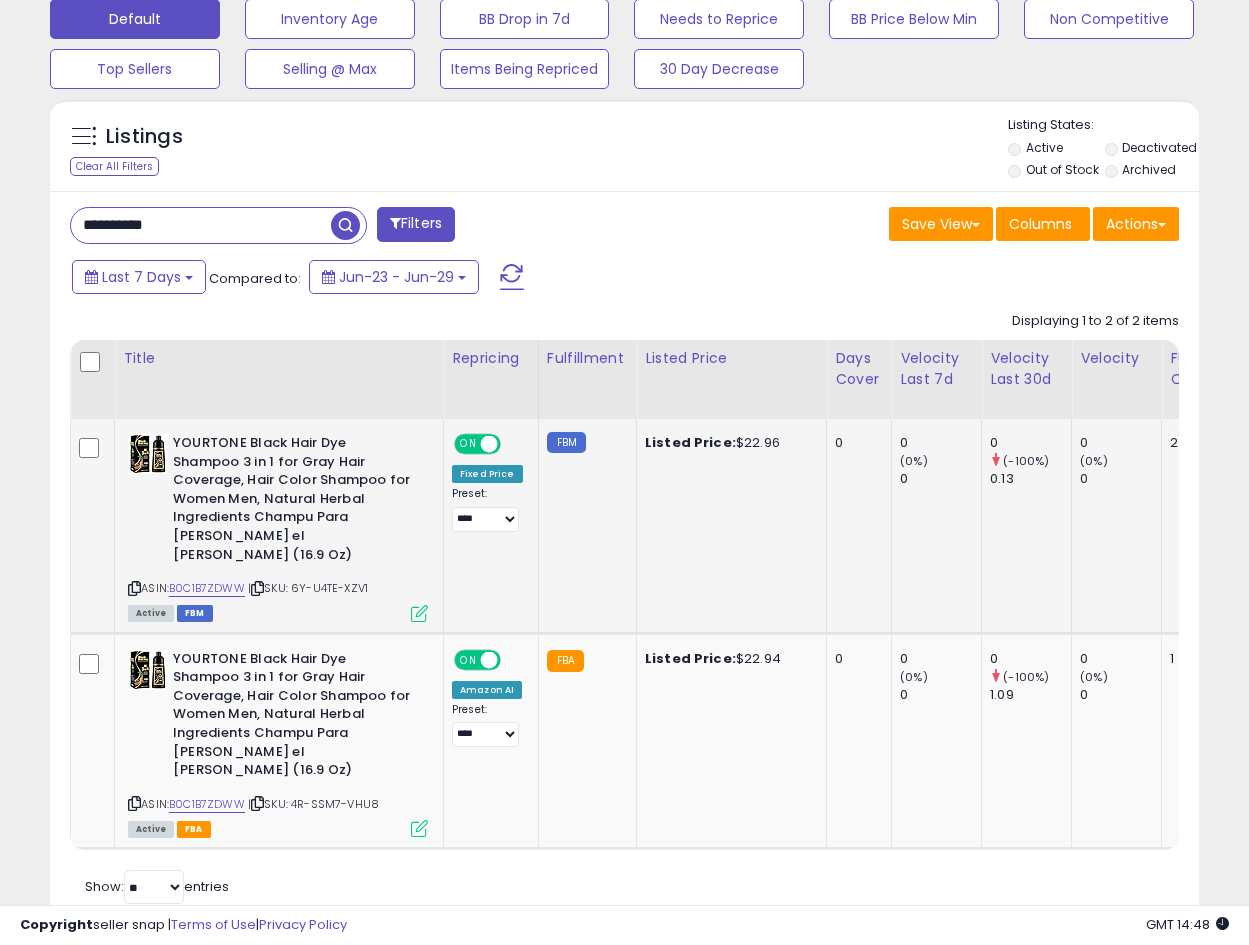 click at bounding box center [419, 613] 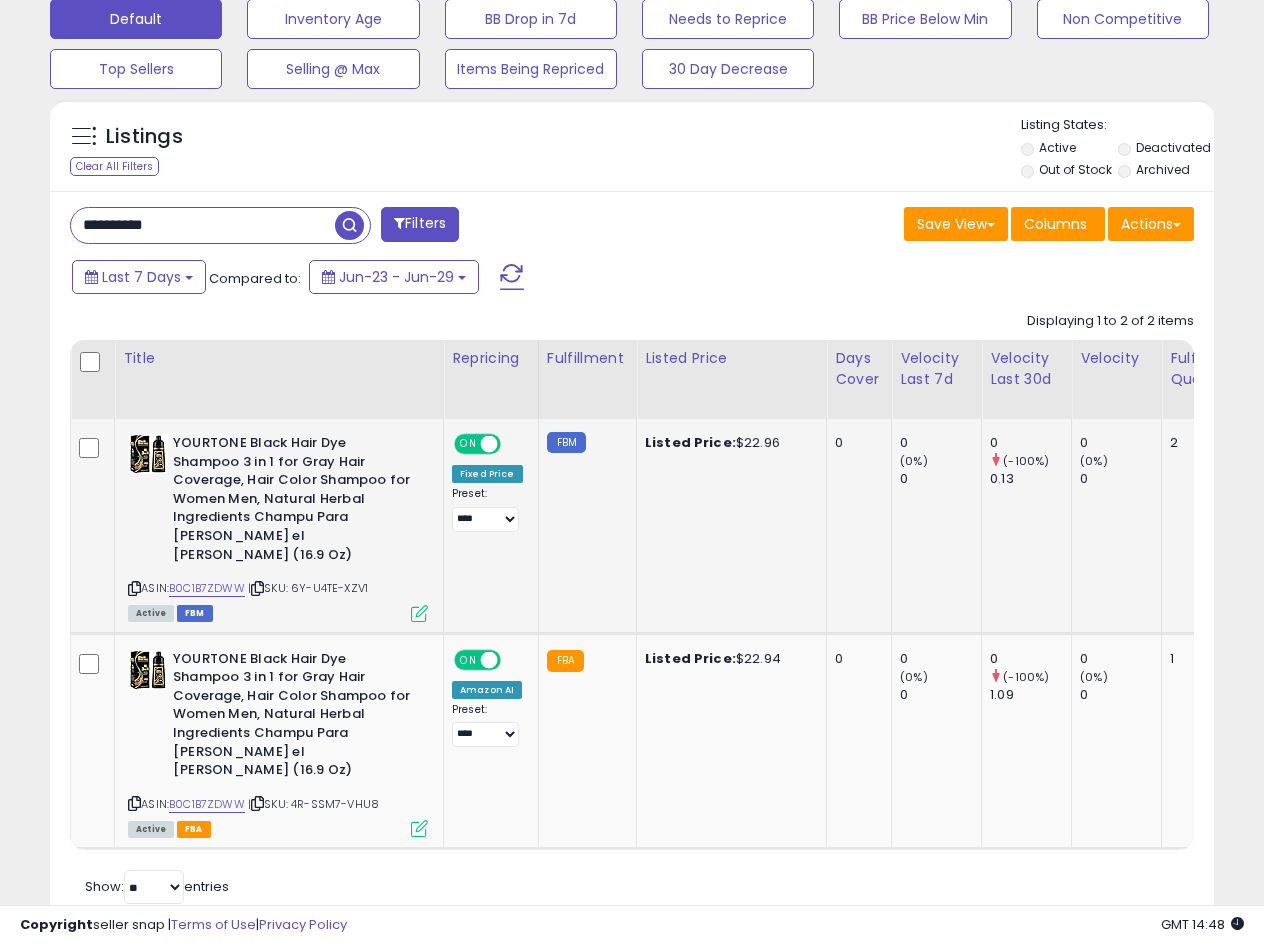 scroll, scrollTop: 999590, scrollLeft: 999327, axis: both 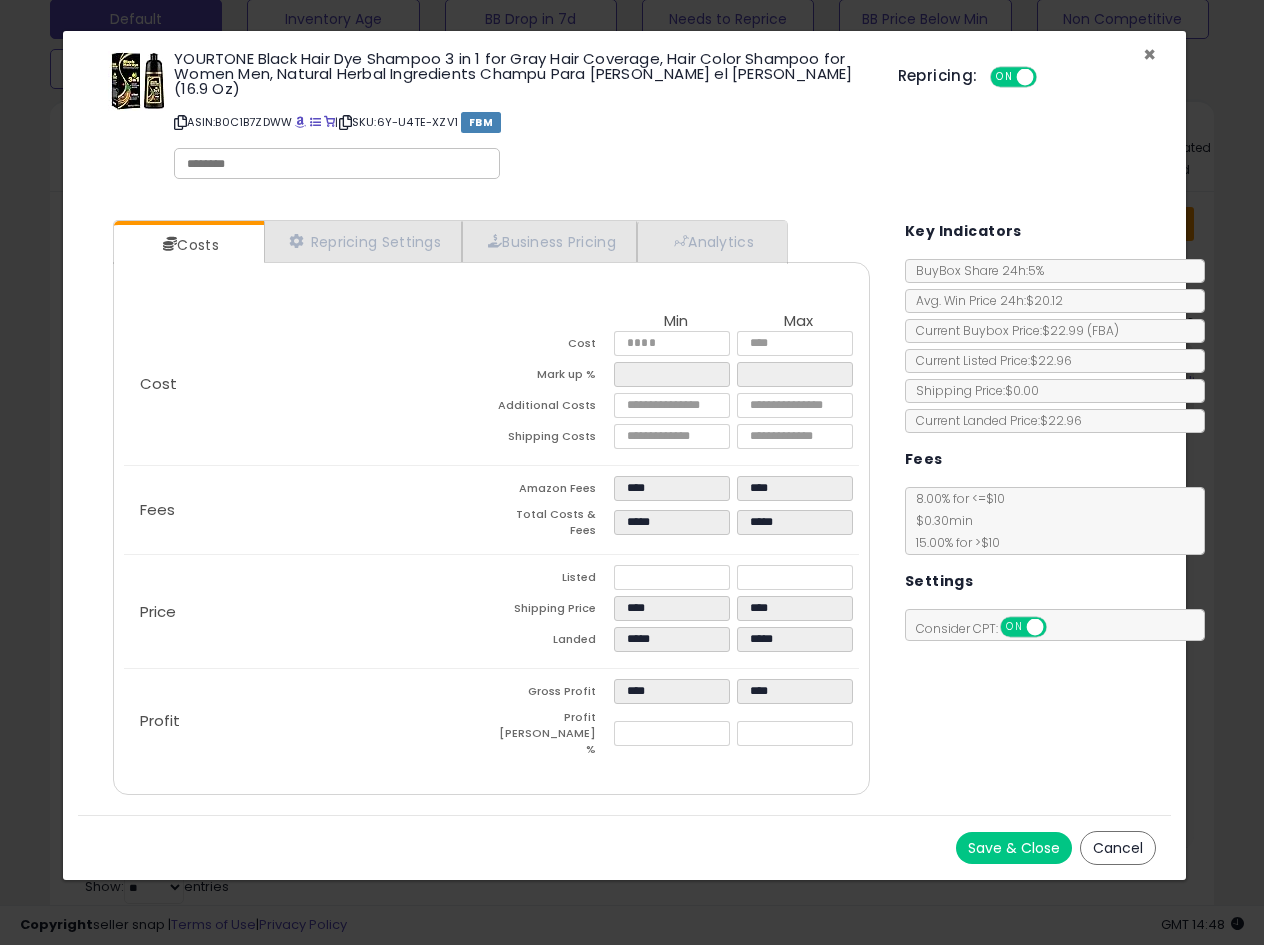 click on "×" at bounding box center [1149, 54] 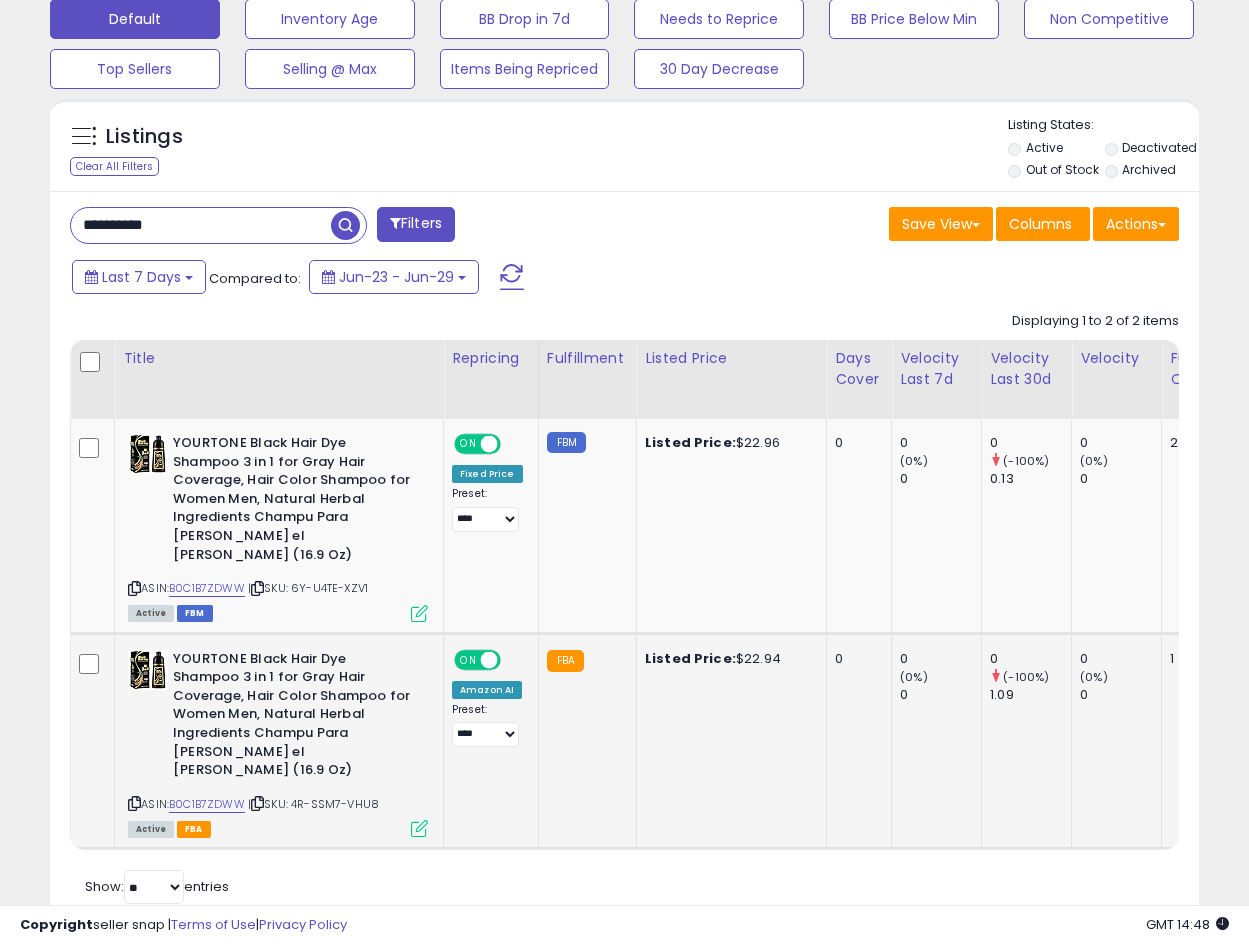 scroll, scrollTop: 410, scrollLeft: 665, axis: both 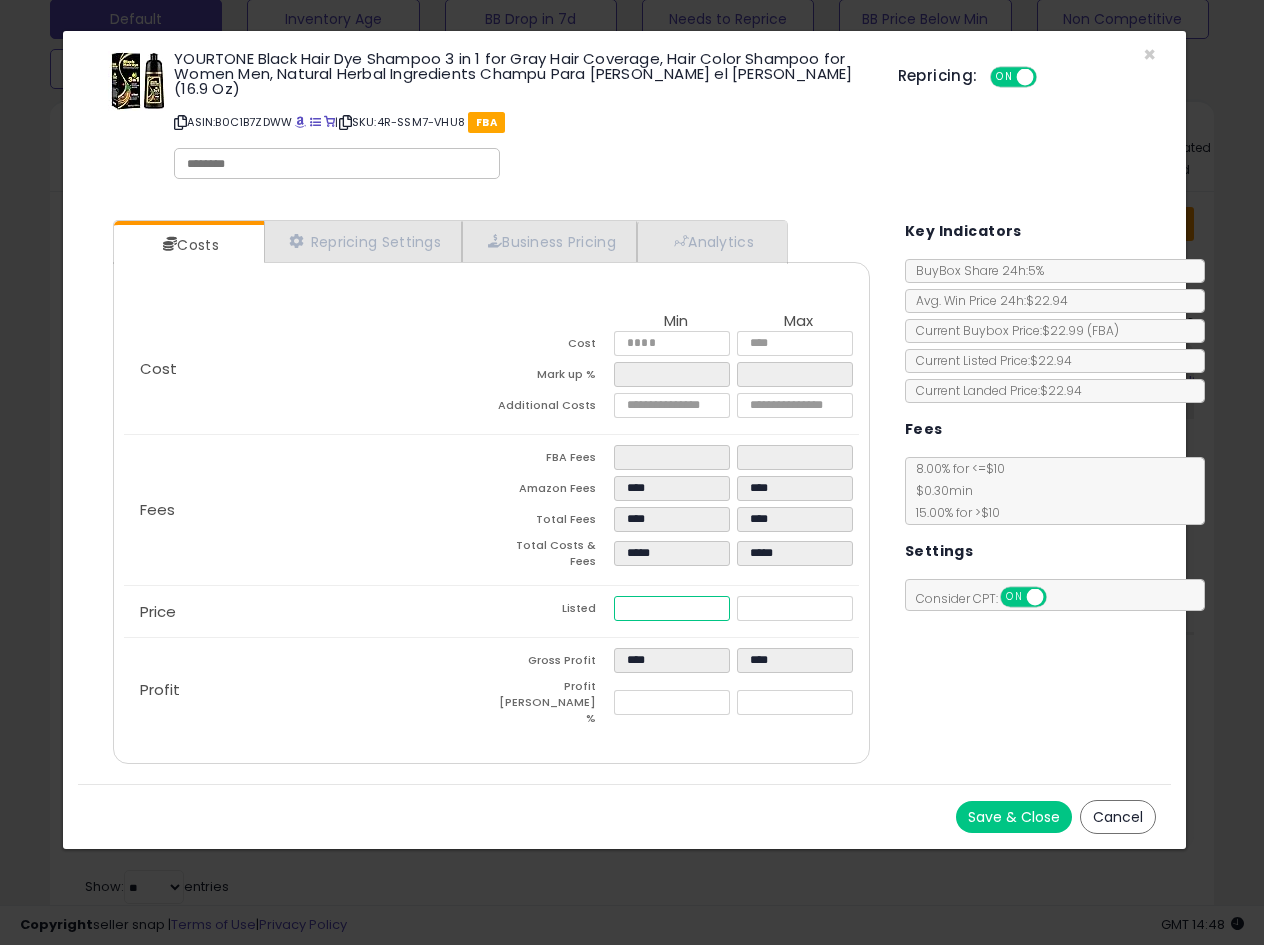 click on "*****" at bounding box center (672, 608) 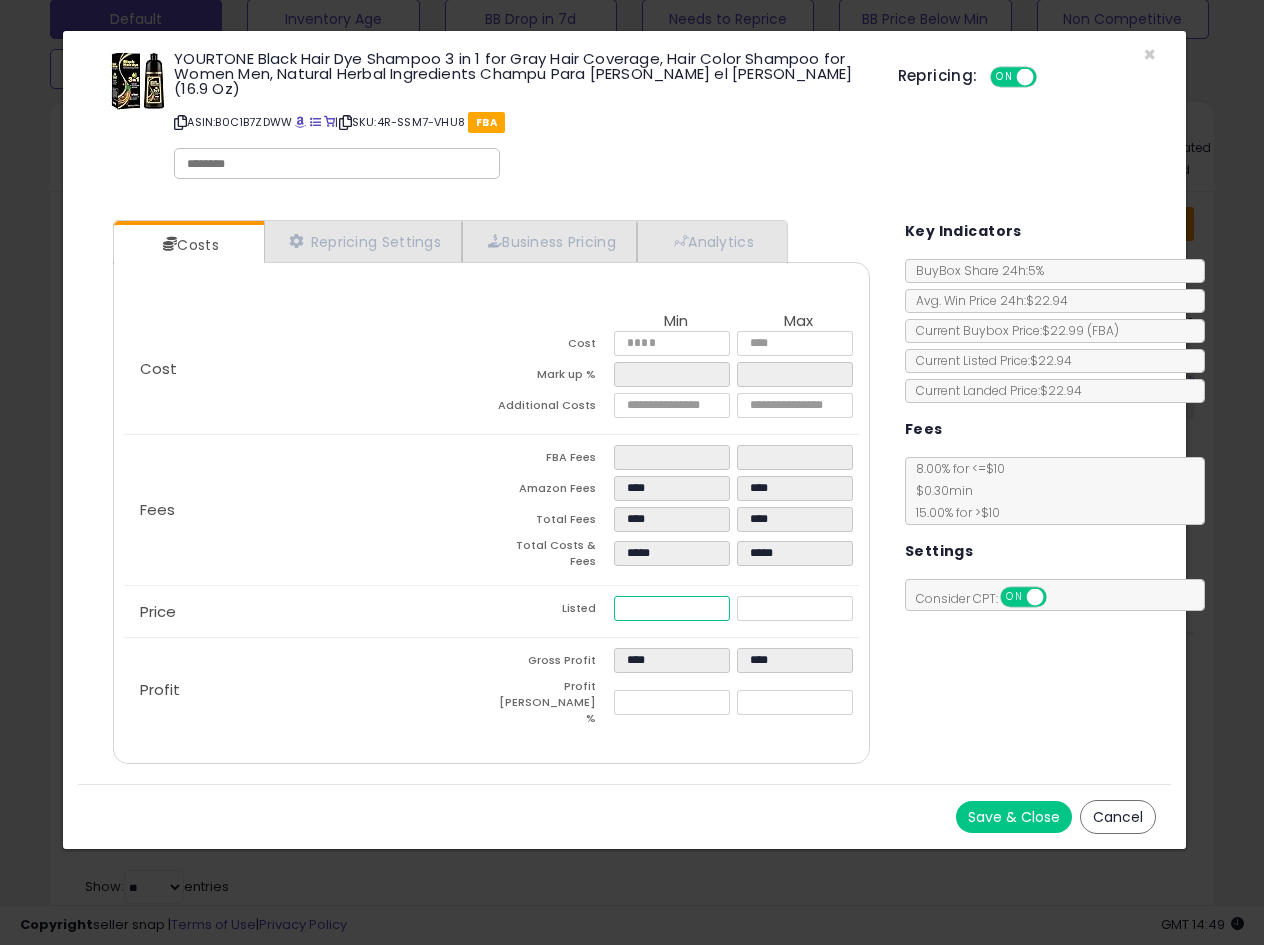 click on "*****" at bounding box center (672, 608) 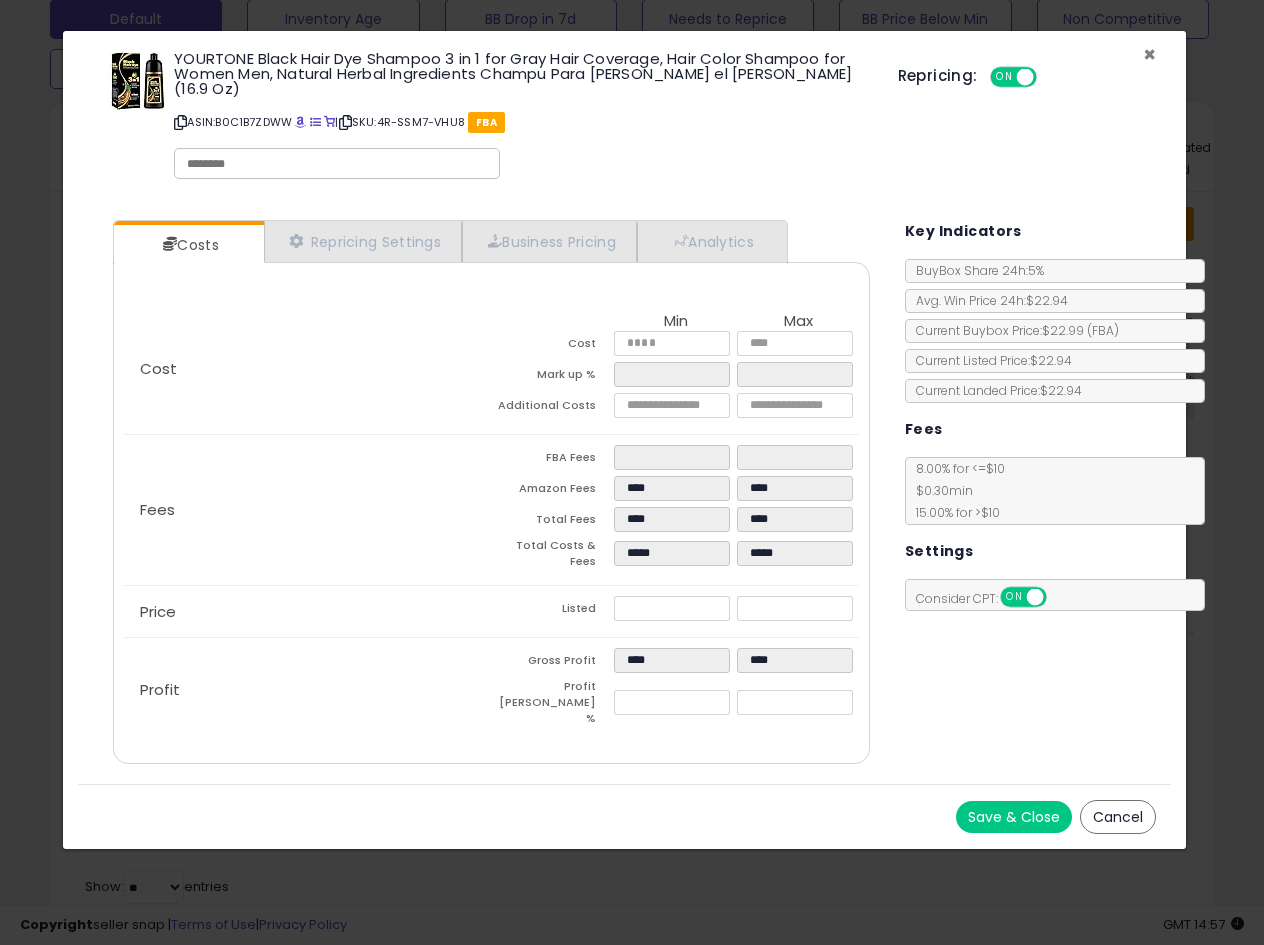 click on "×" at bounding box center (1149, 54) 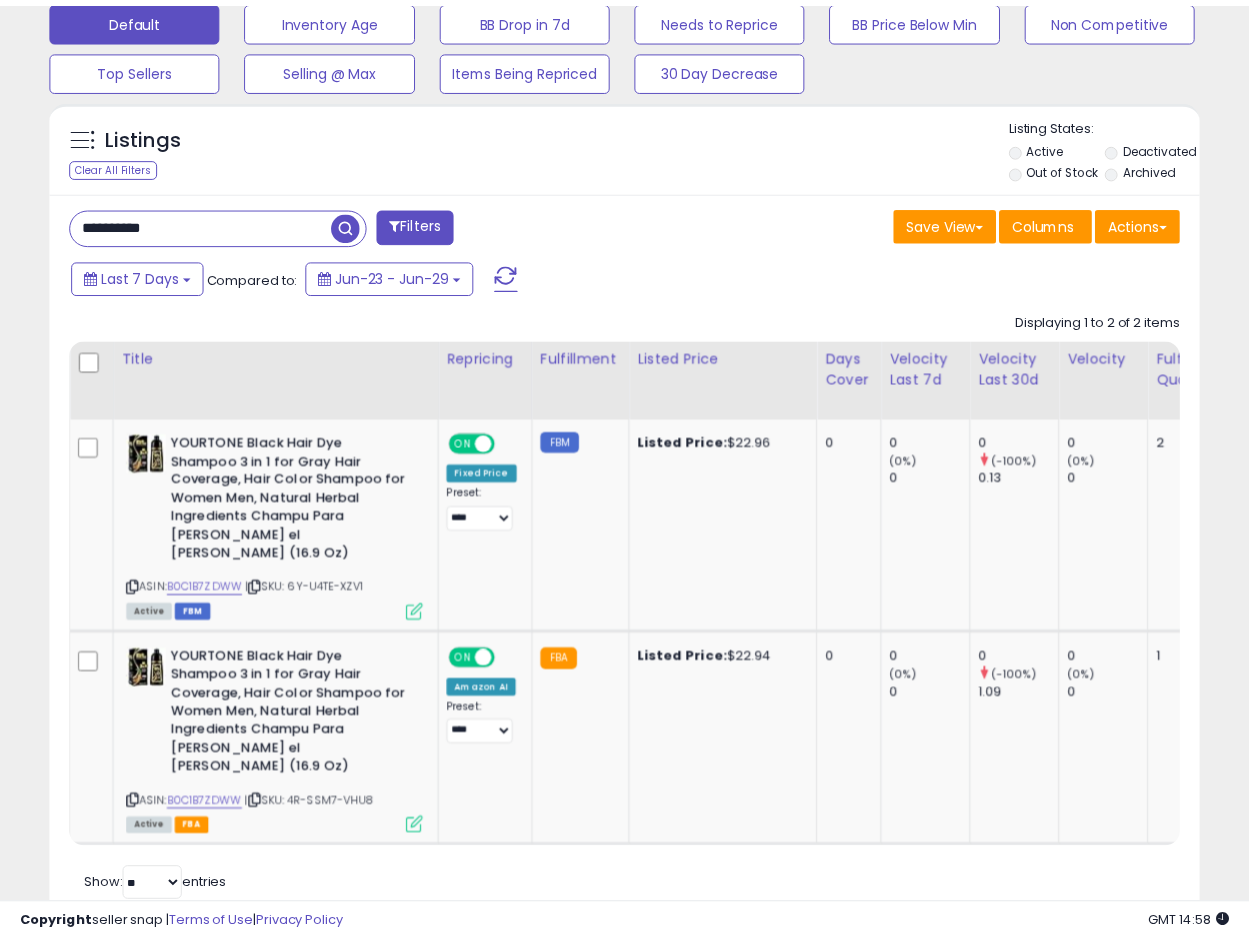 scroll, scrollTop: 410, scrollLeft: 665, axis: both 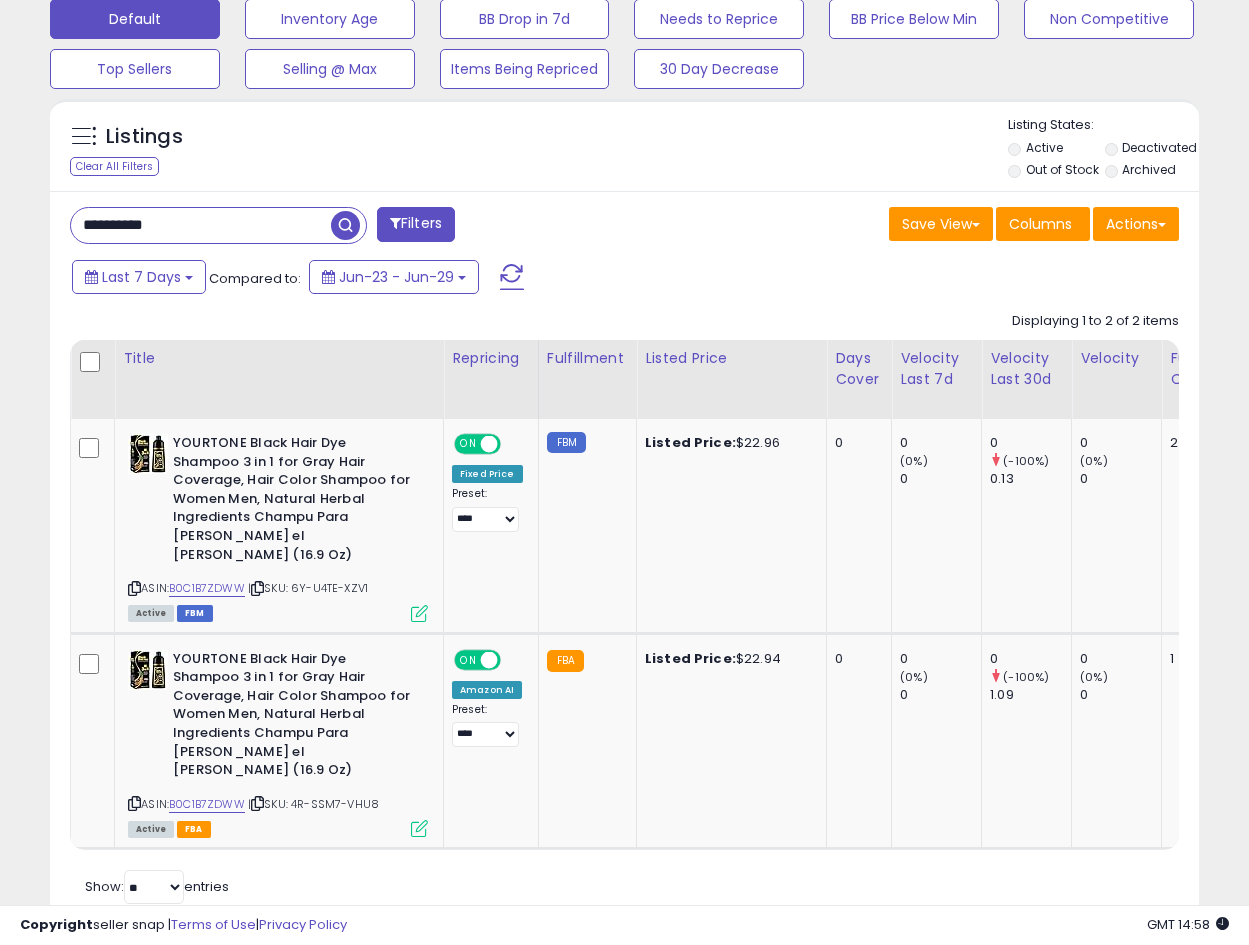 click on "**********" at bounding box center (201, 225) 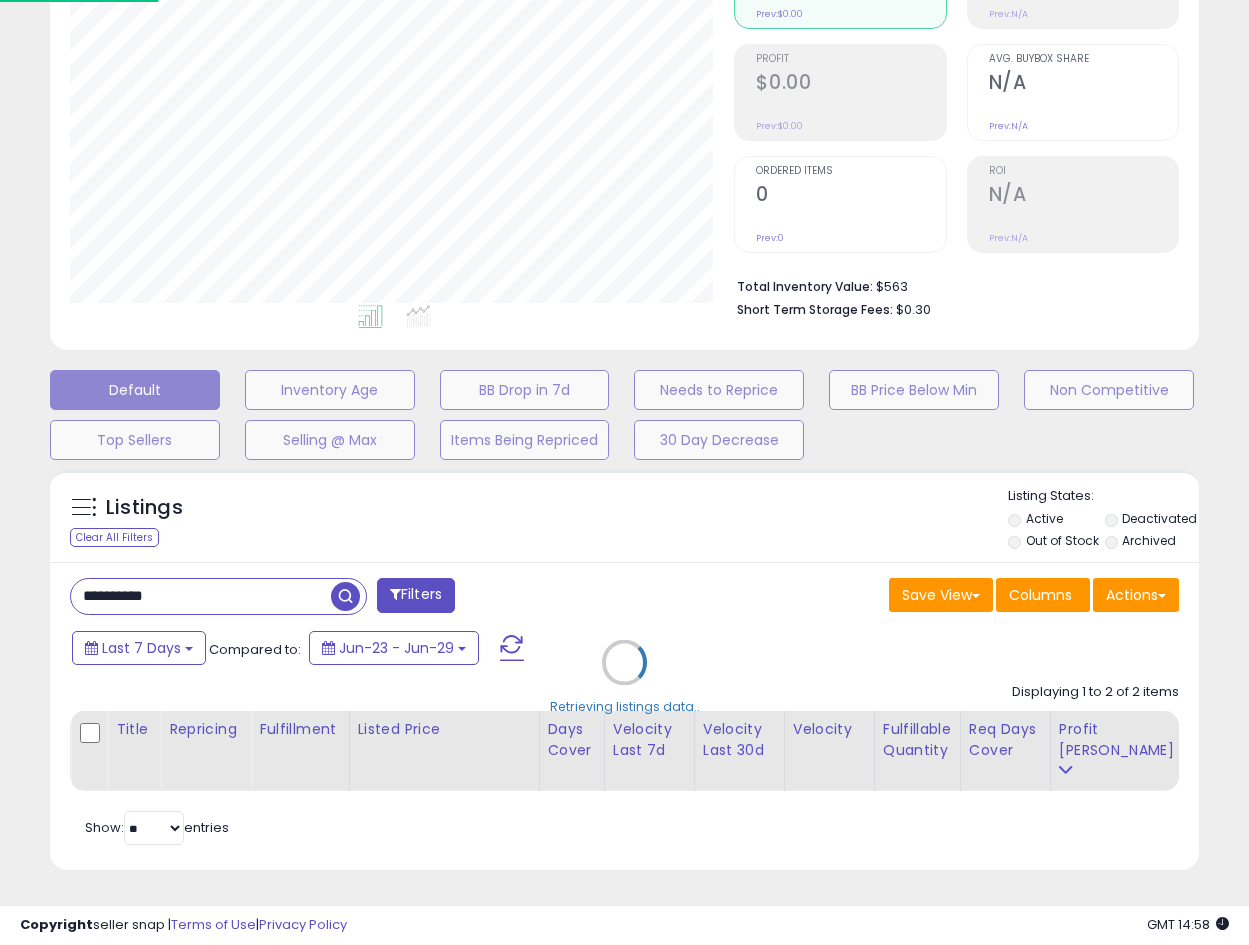 scroll, scrollTop: 999590, scrollLeft: 999327, axis: both 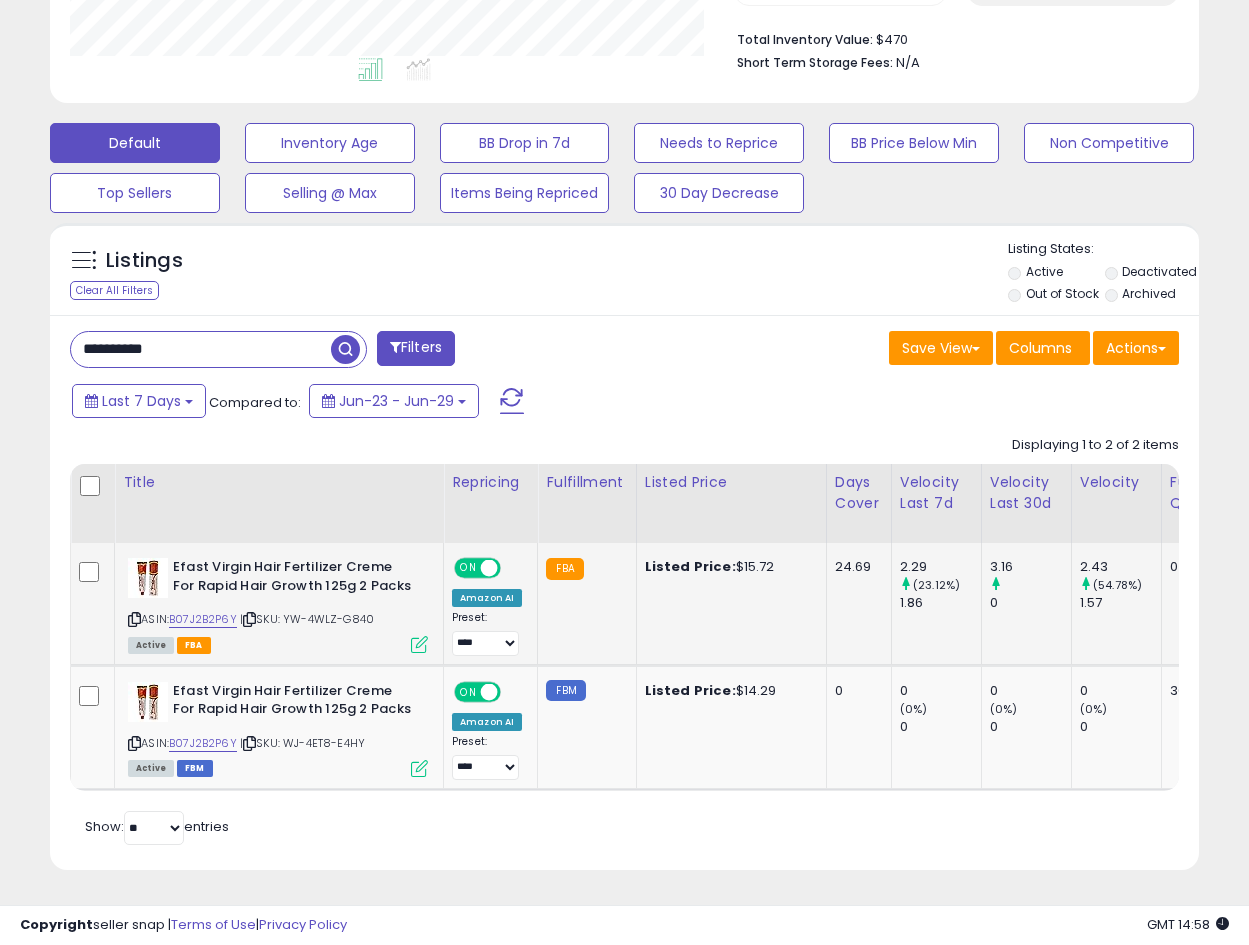 click at bounding box center [419, 644] 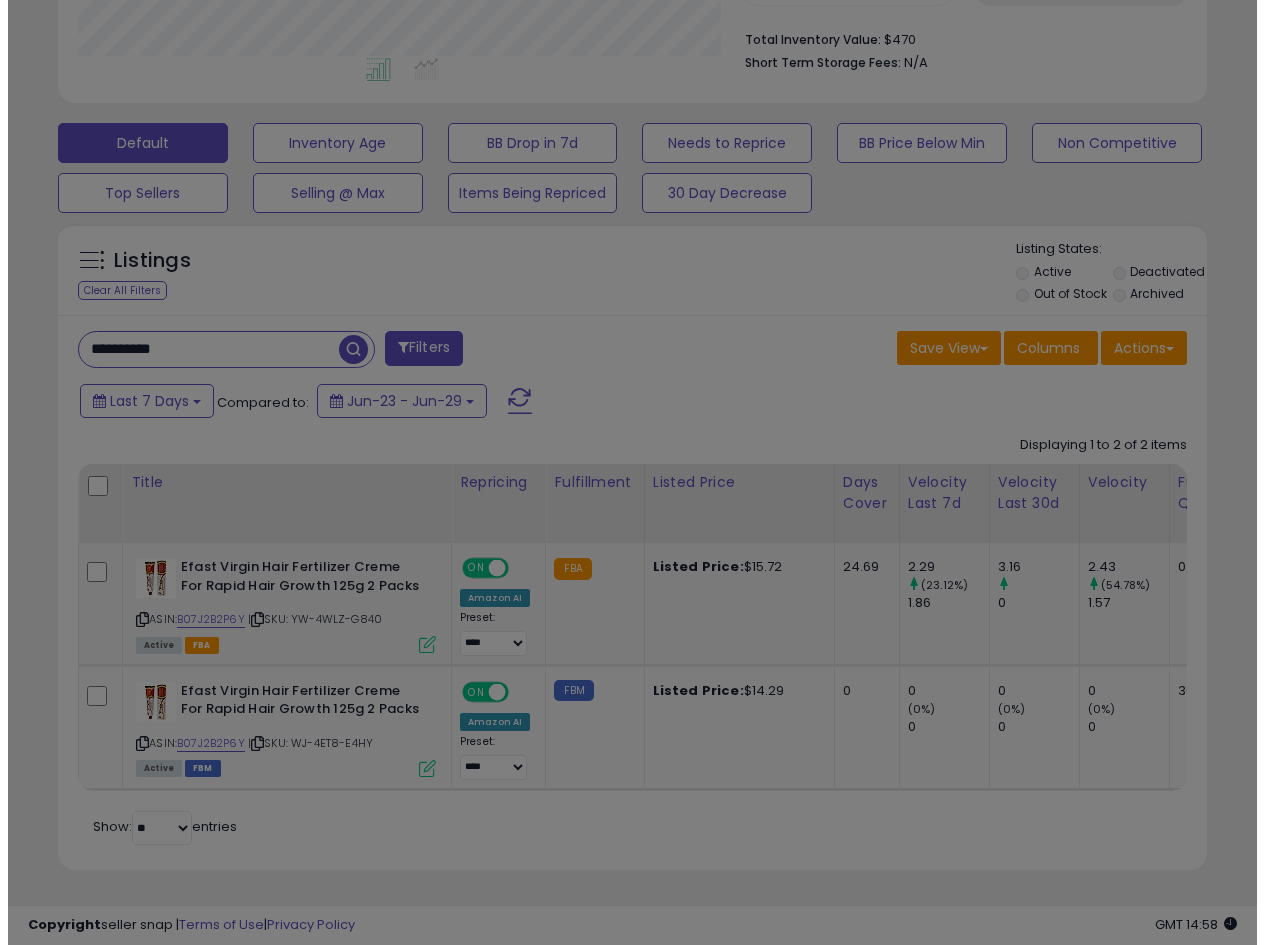 scroll, scrollTop: 999590, scrollLeft: 999327, axis: both 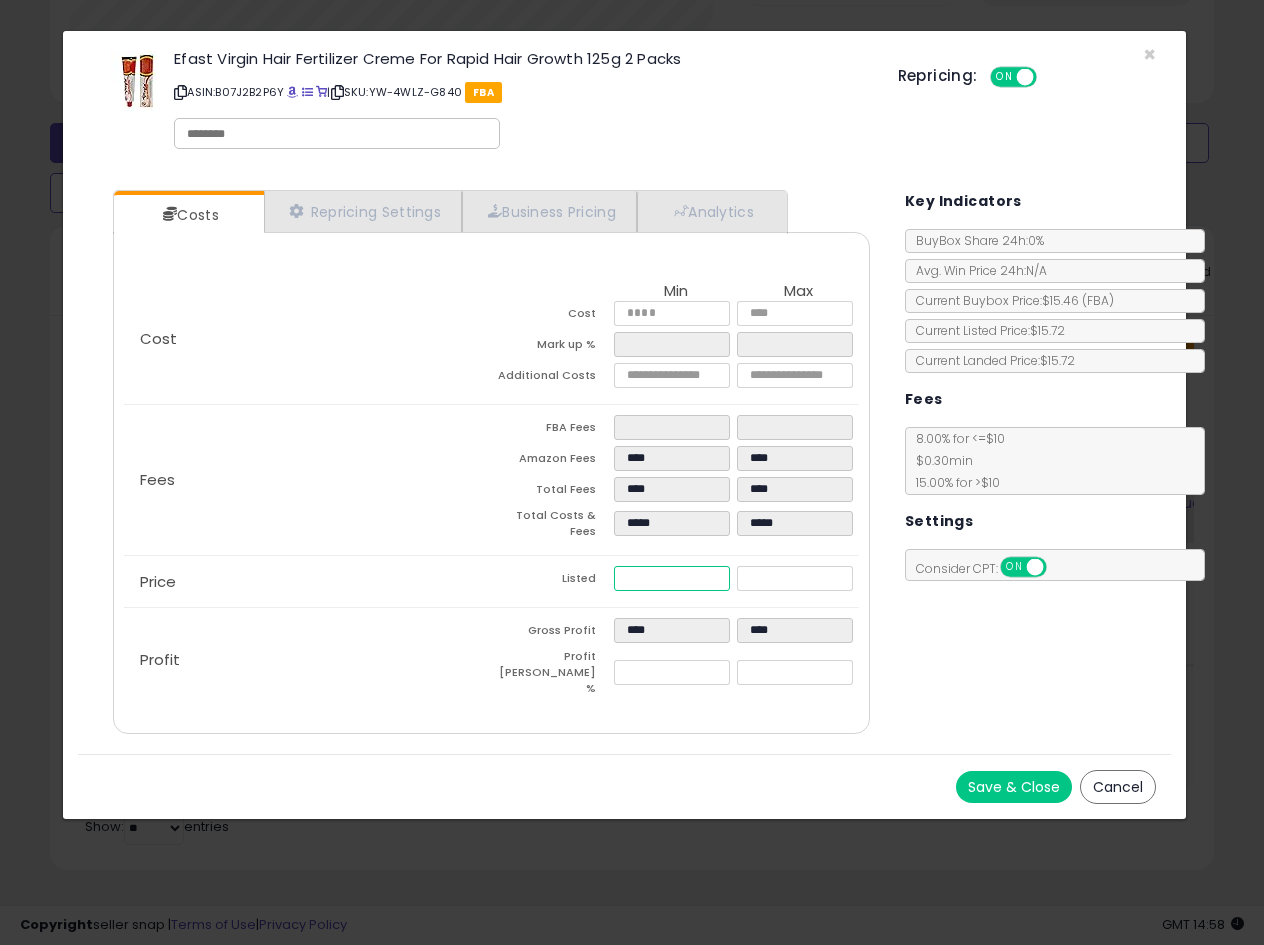 drag, startPoint x: 676, startPoint y: 567, endPoint x: 532, endPoint y: 588, distance: 145.5232 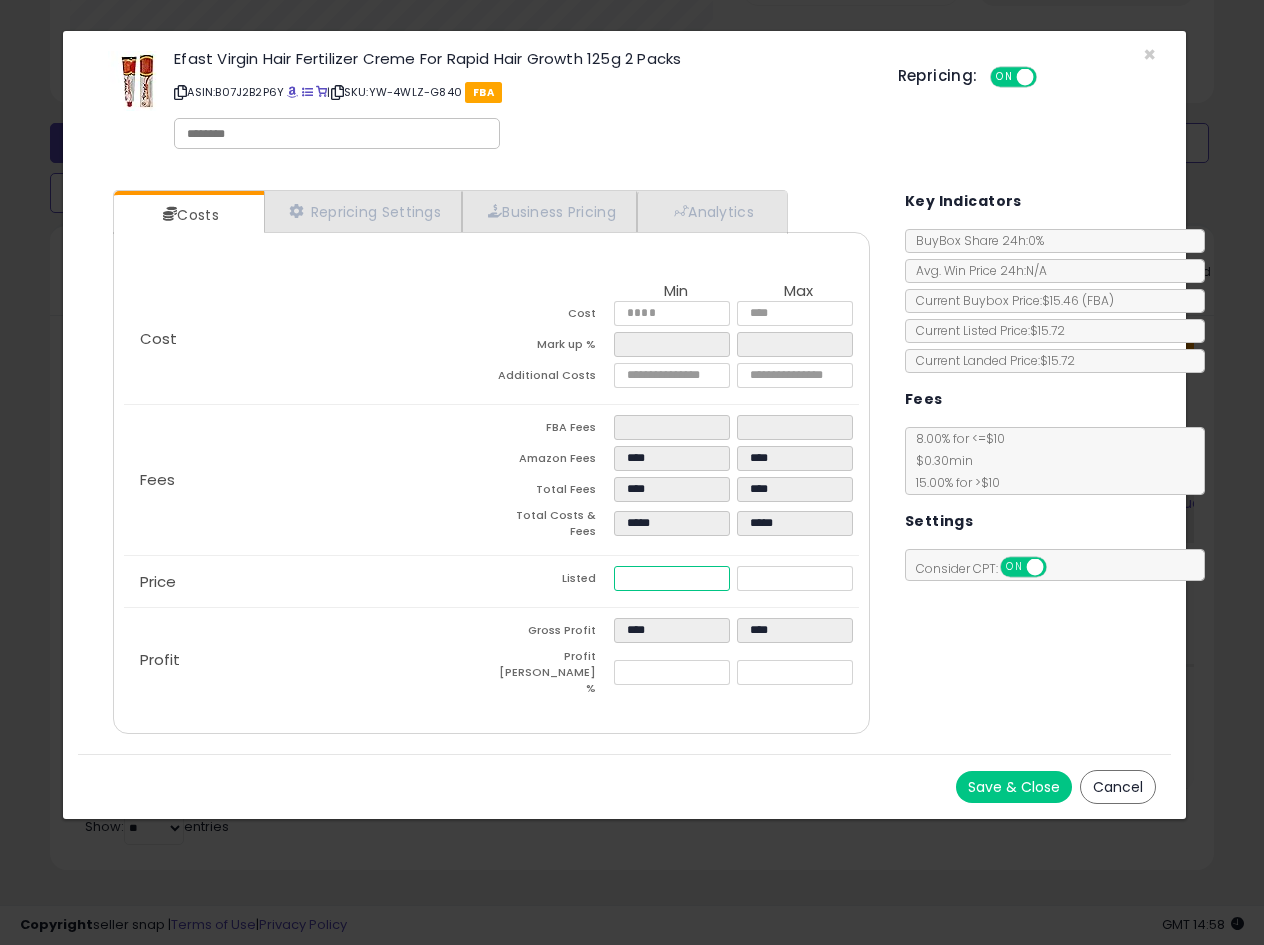 type on "****" 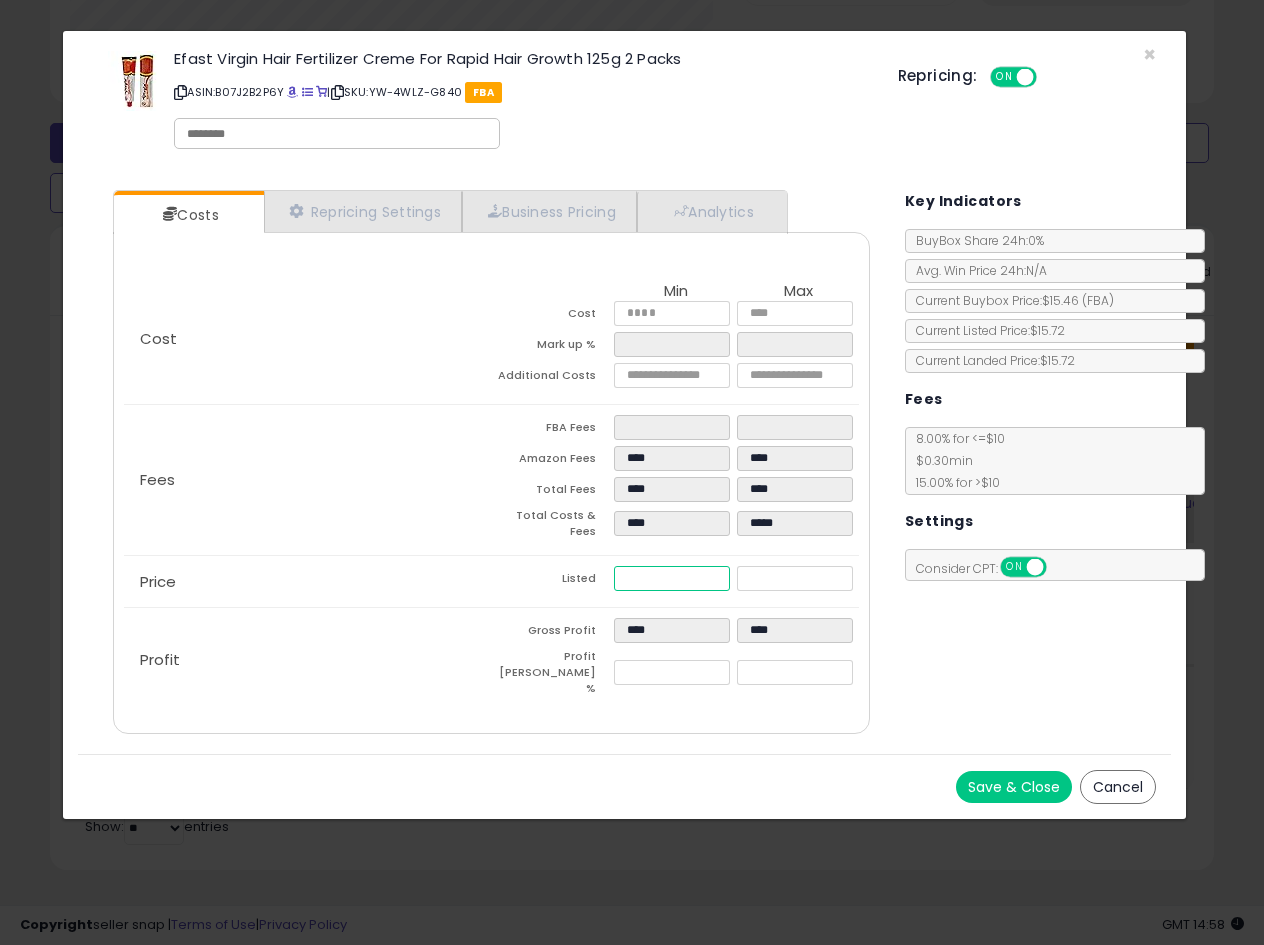type on "****" 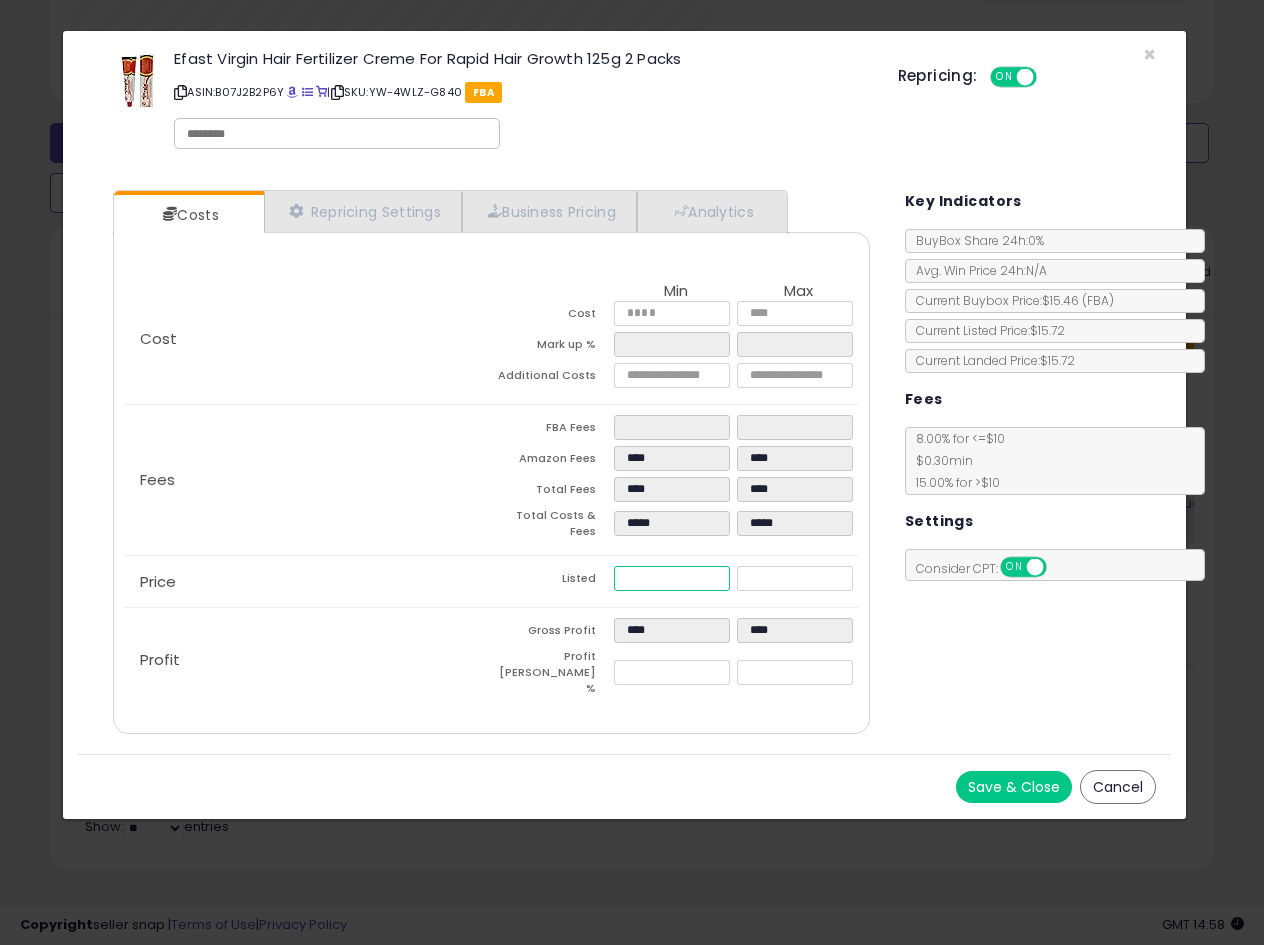 type on "****" 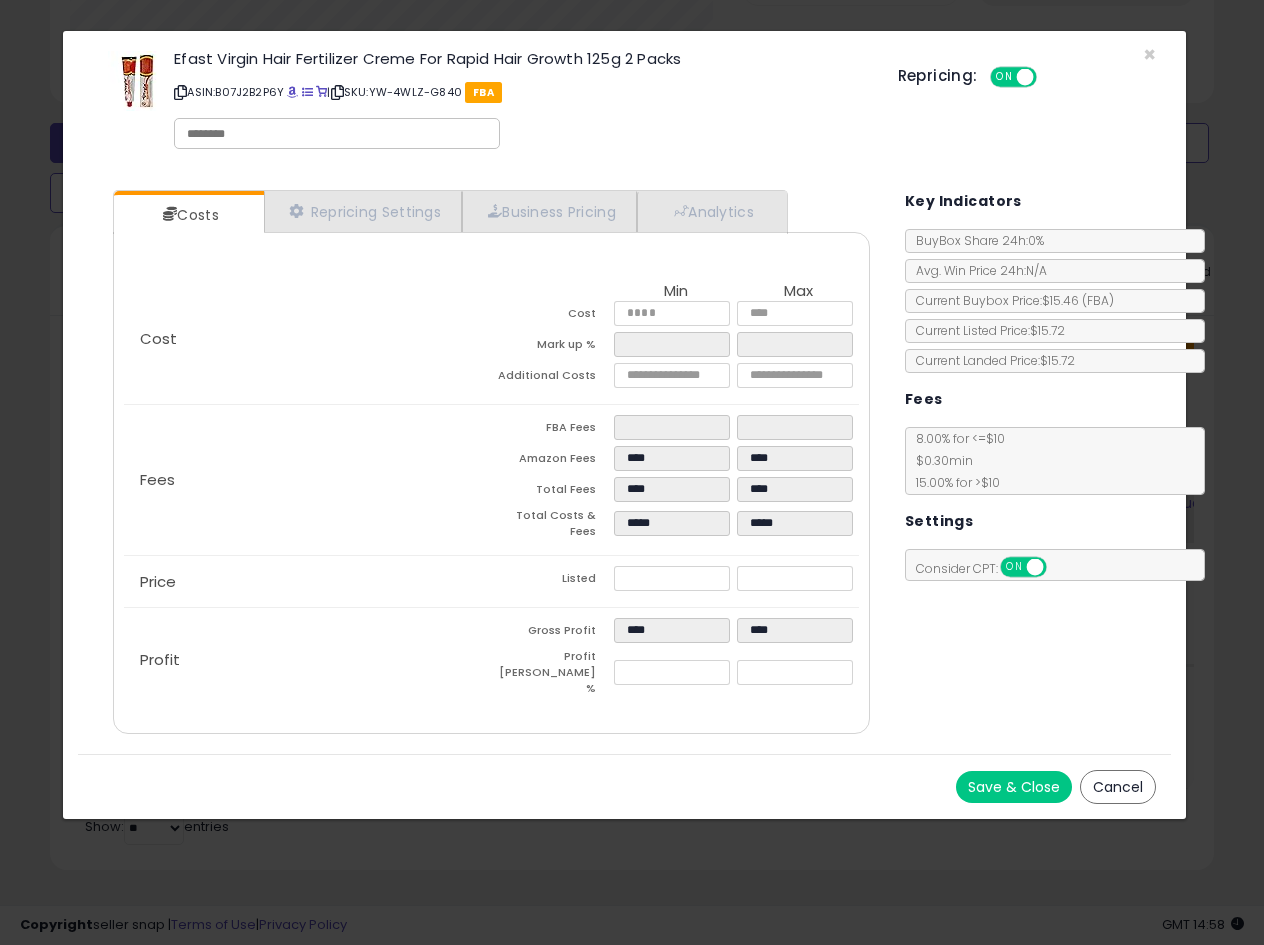 type on "*****" 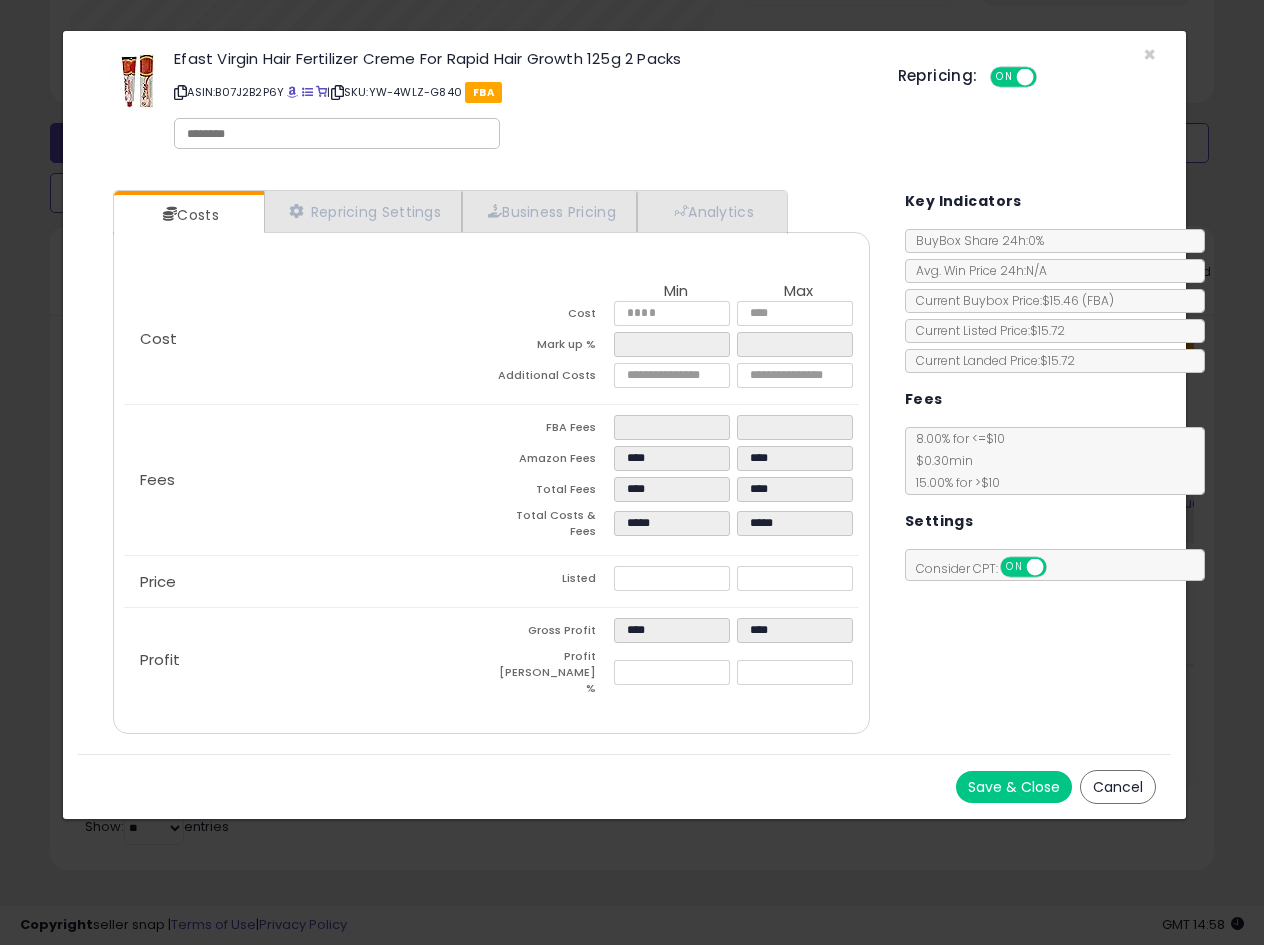 click on "Save & Close" at bounding box center [1014, 787] 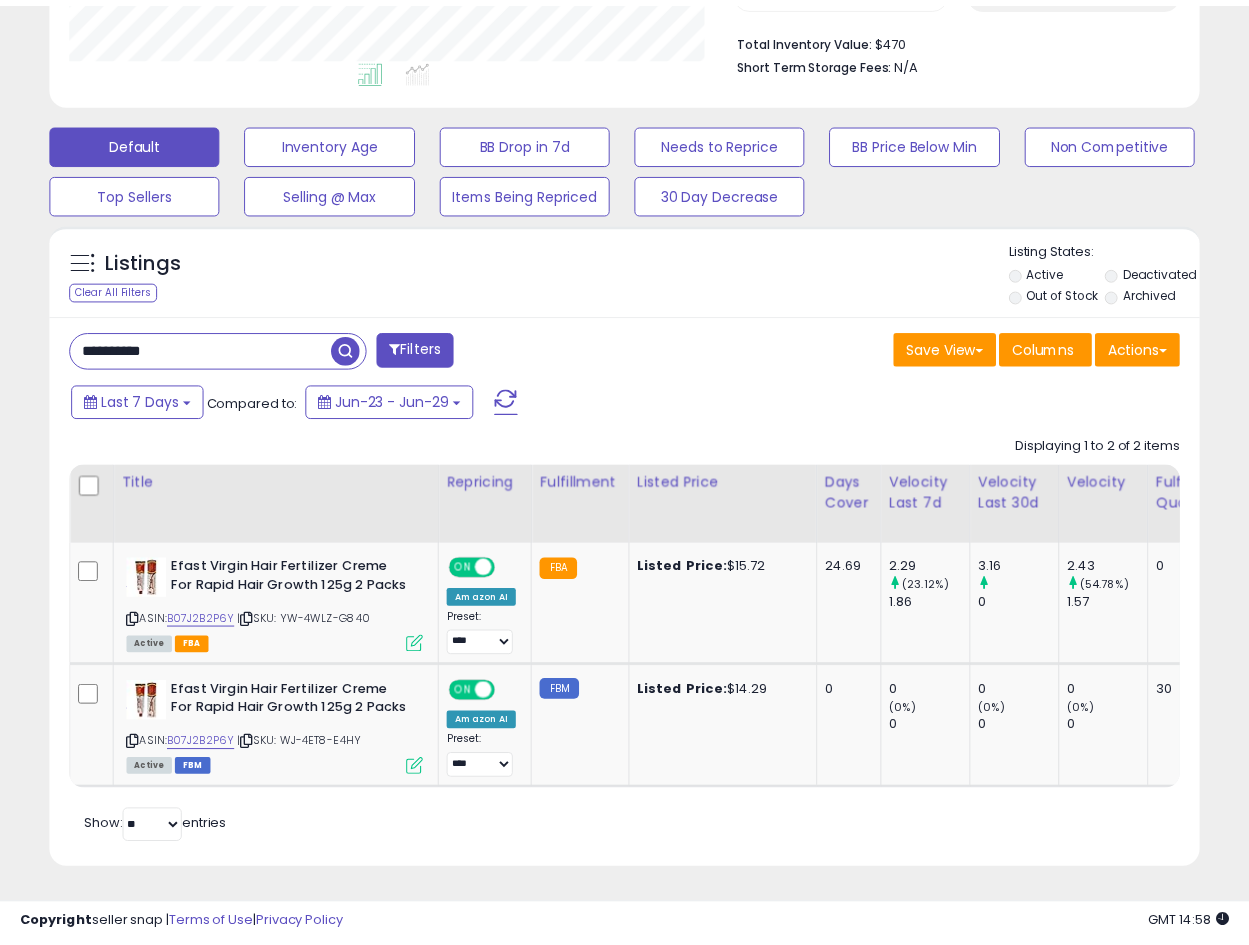scroll, scrollTop: 410, scrollLeft: 665, axis: both 